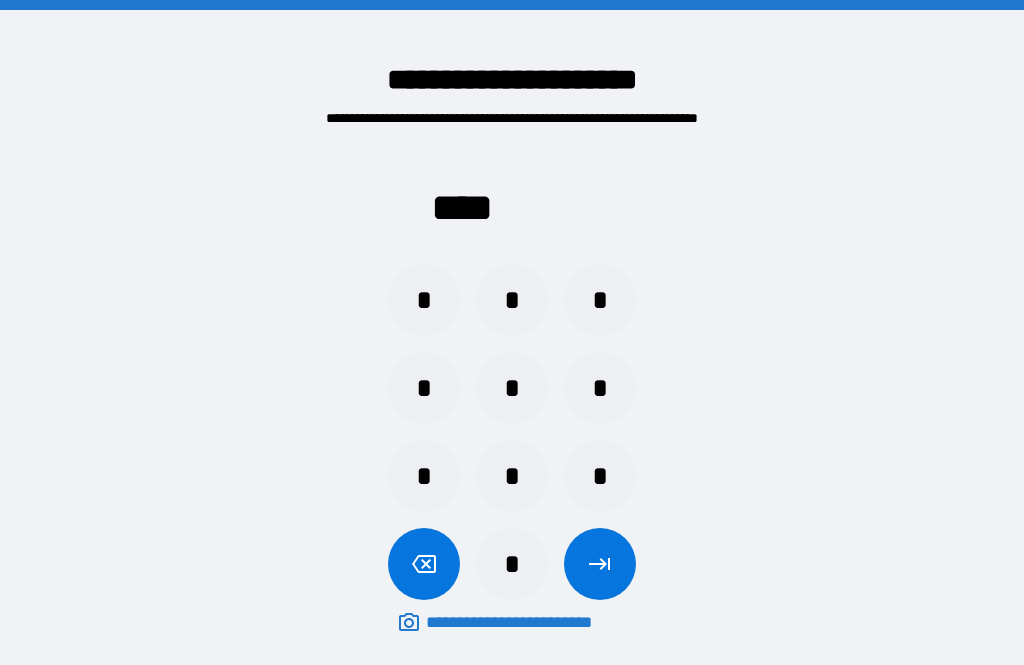 scroll, scrollTop: 0, scrollLeft: 0, axis: both 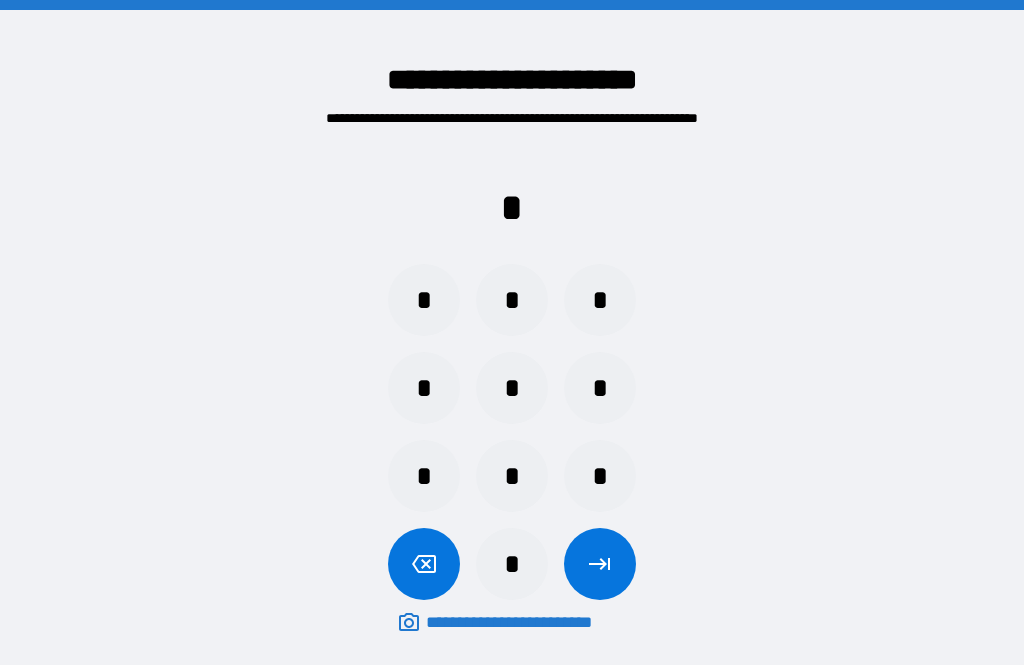 click on "*" at bounding box center [512, 476] 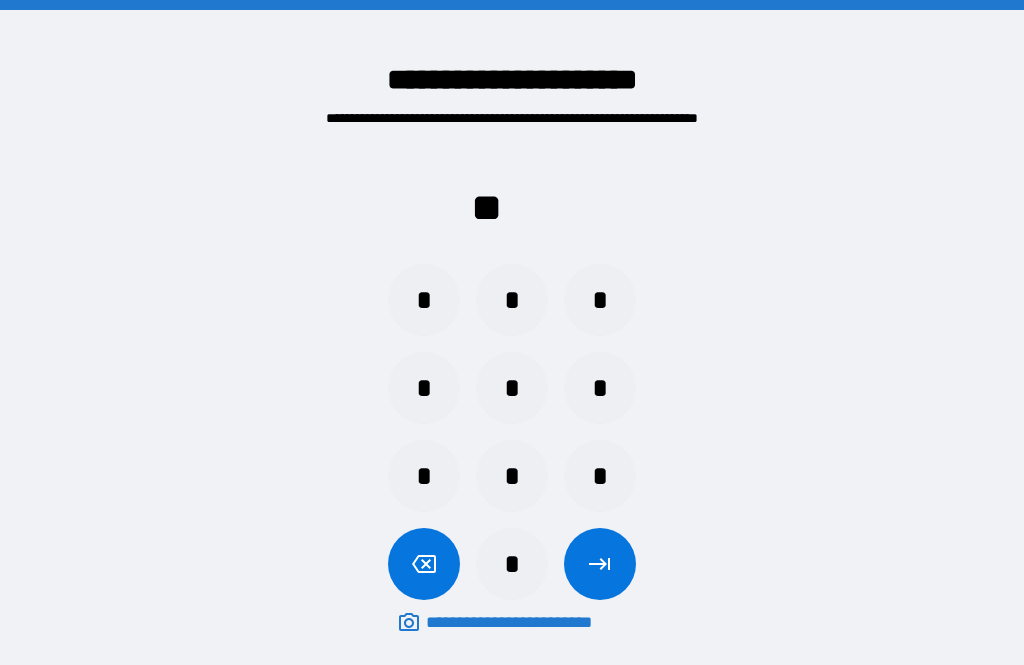 click on "*" at bounding box center [512, 476] 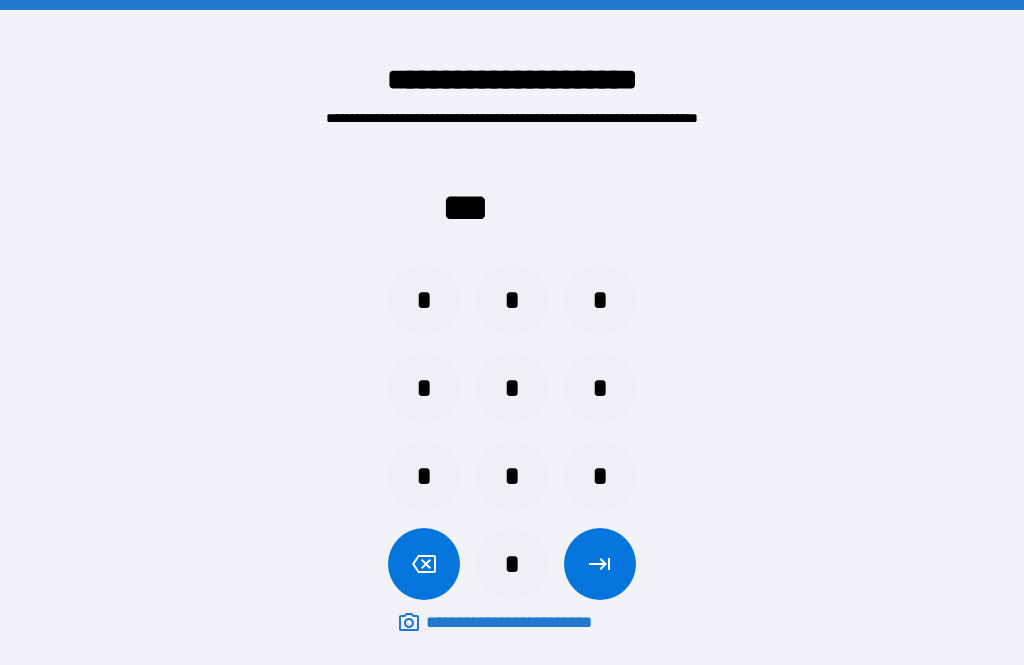 click on "*" at bounding box center [600, 388] 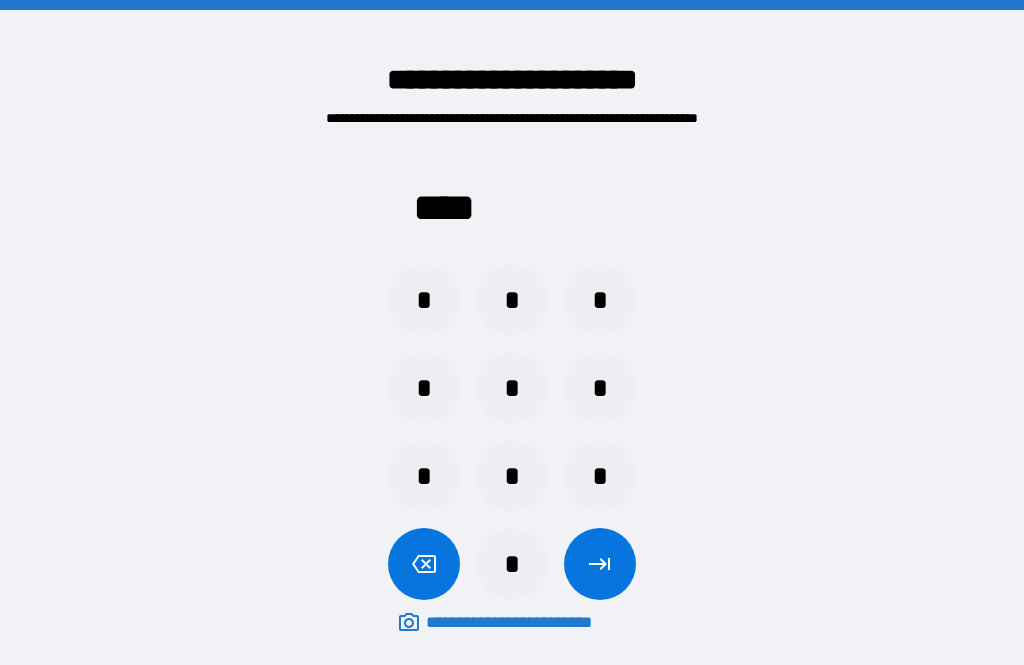 click at bounding box center (600, 564) 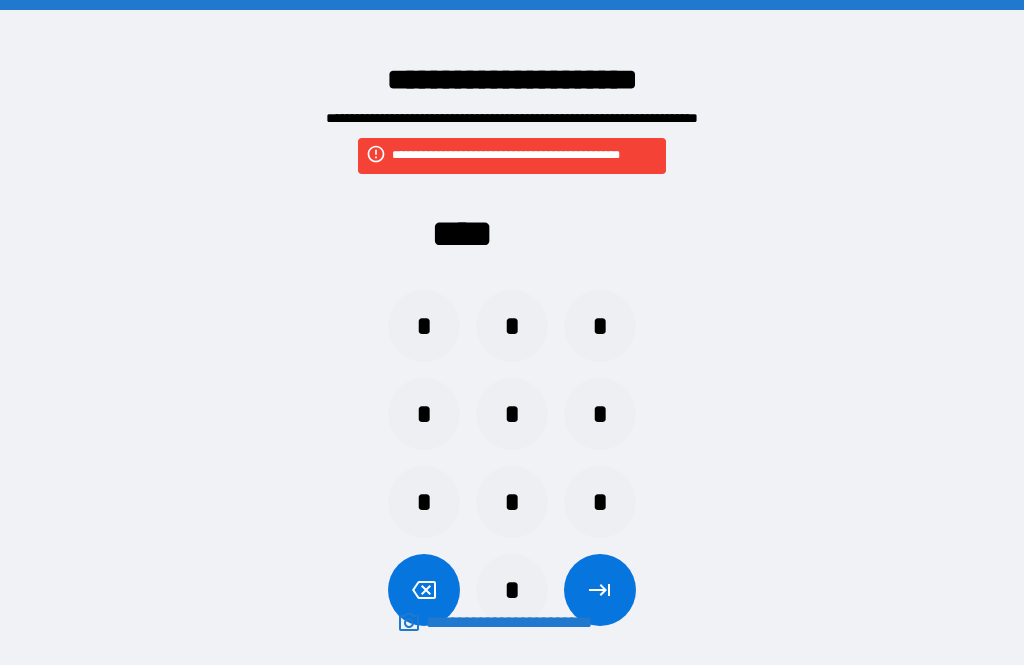 click on "*" at bounding box center [600, 326] 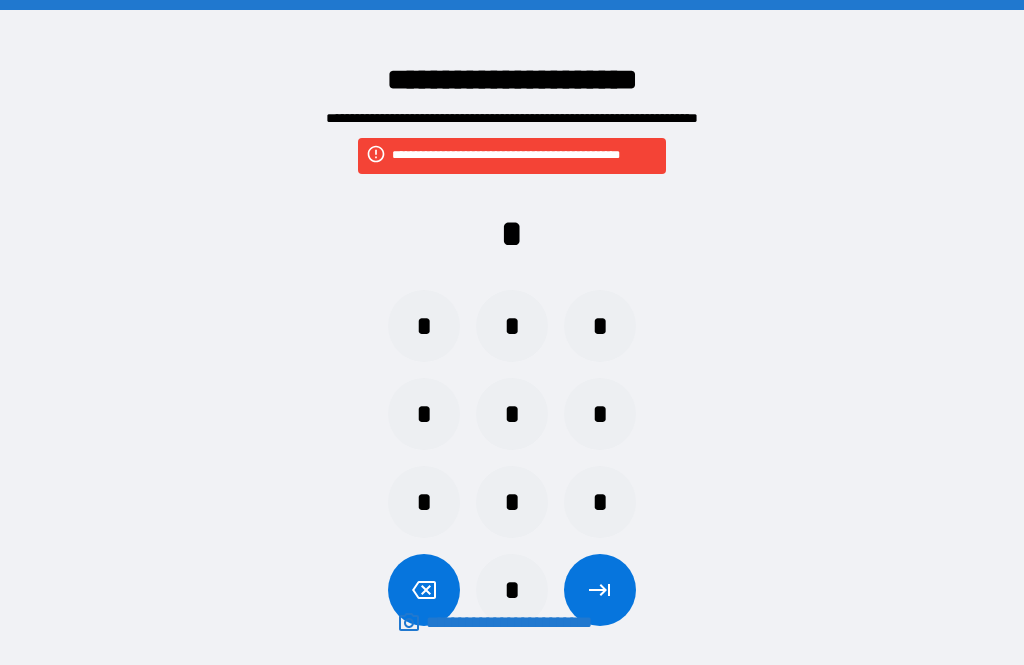 click on "*" at bounding box center (512, 502) 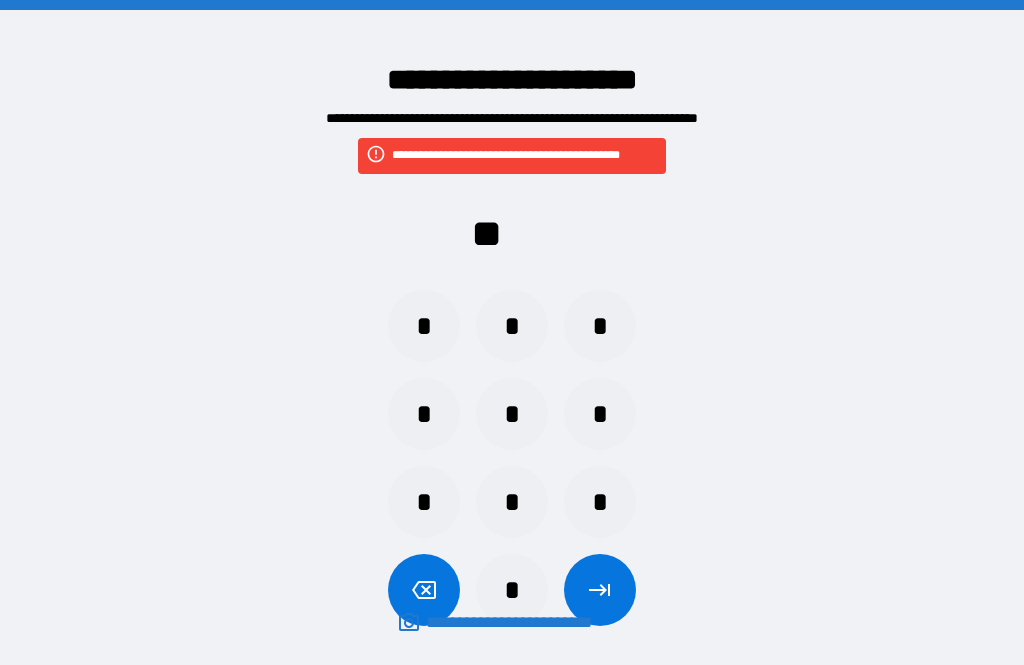 click on "*" at bounding box center (512, 502) 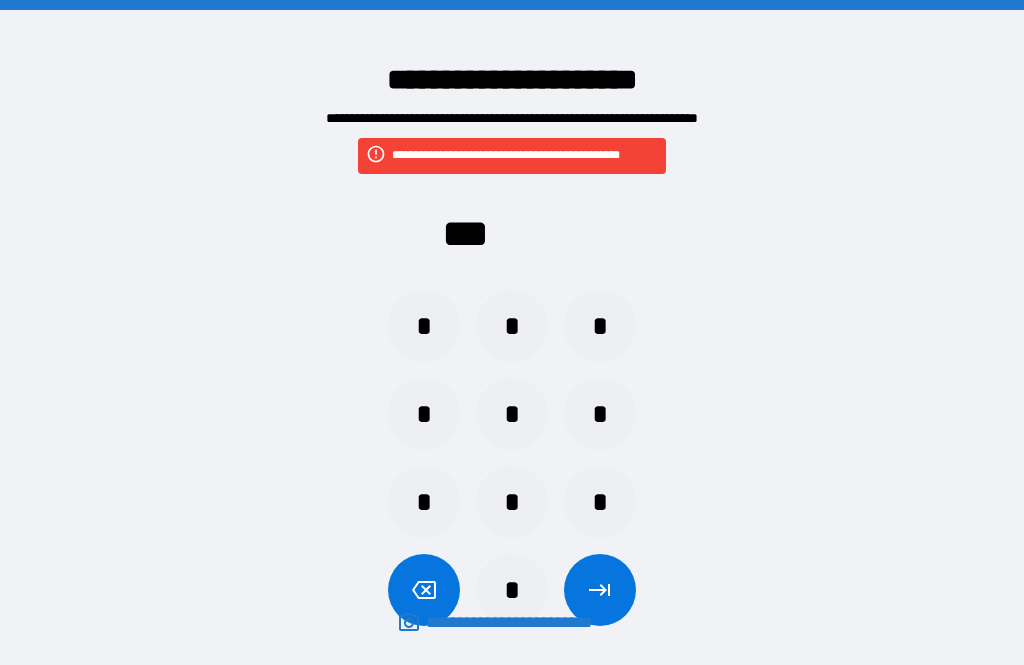 click on "*" at bounding box center [600, 414] 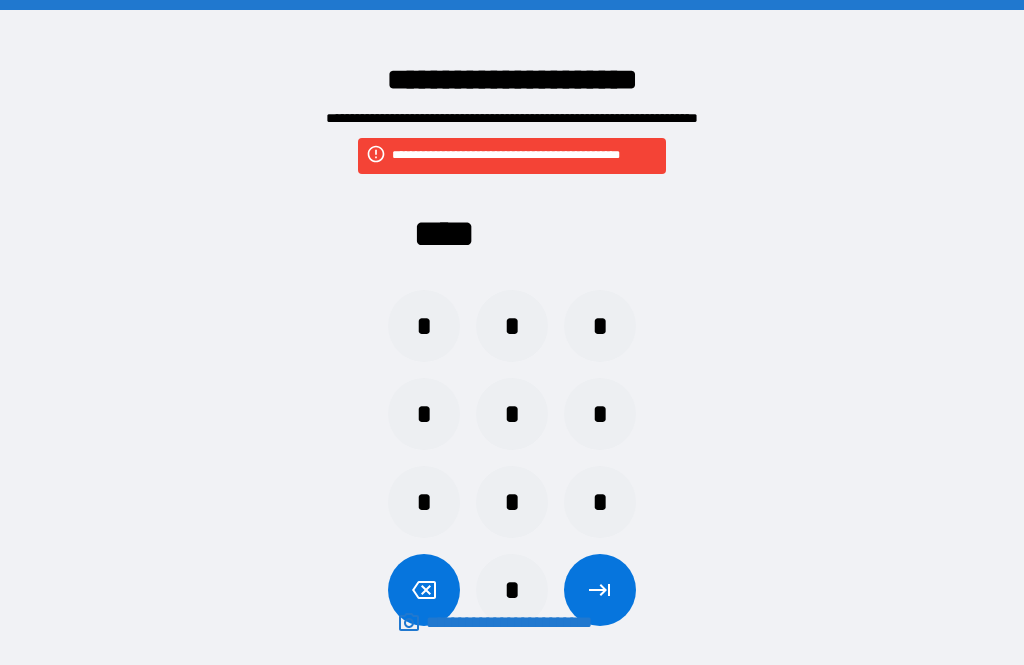 click 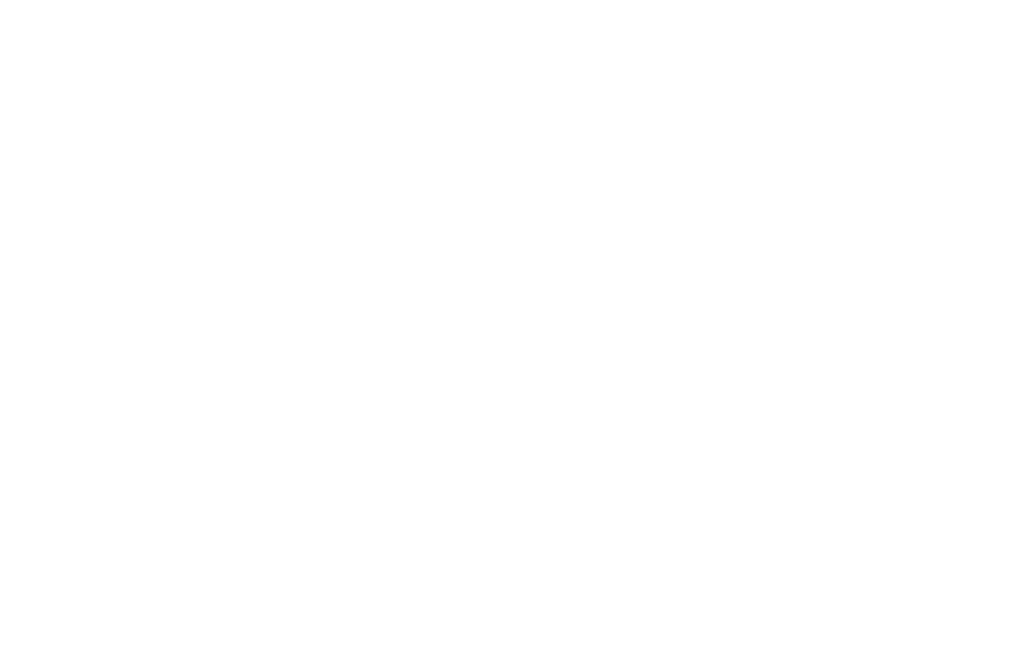 scroll, scrollTop: 0, scrollLeft: 0, axis: both 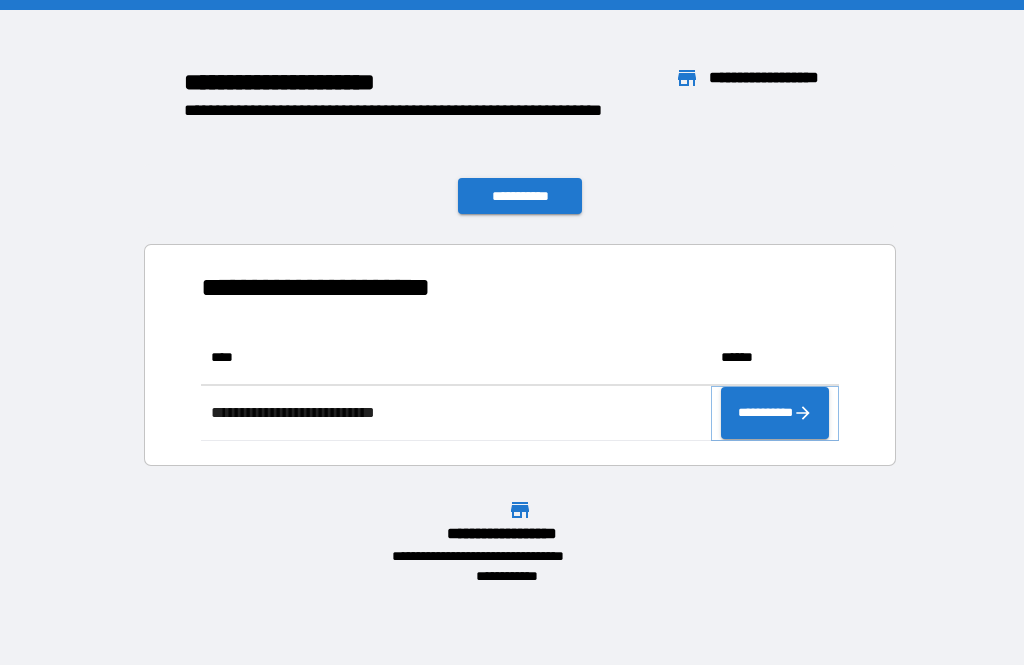 click on "**********" at bounding box center (775, 413) 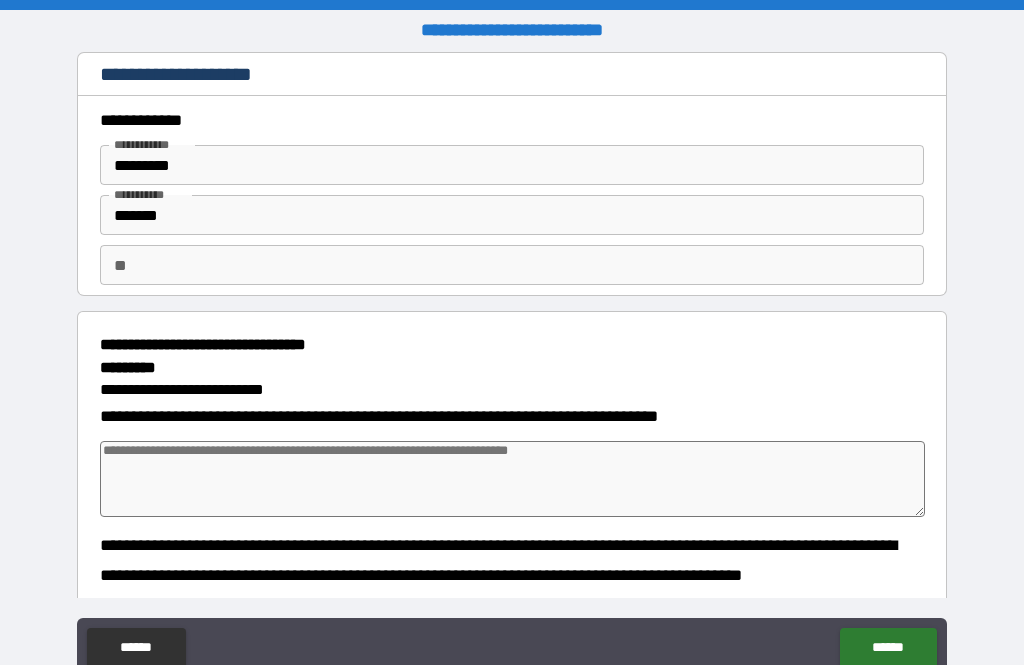 type on "*" 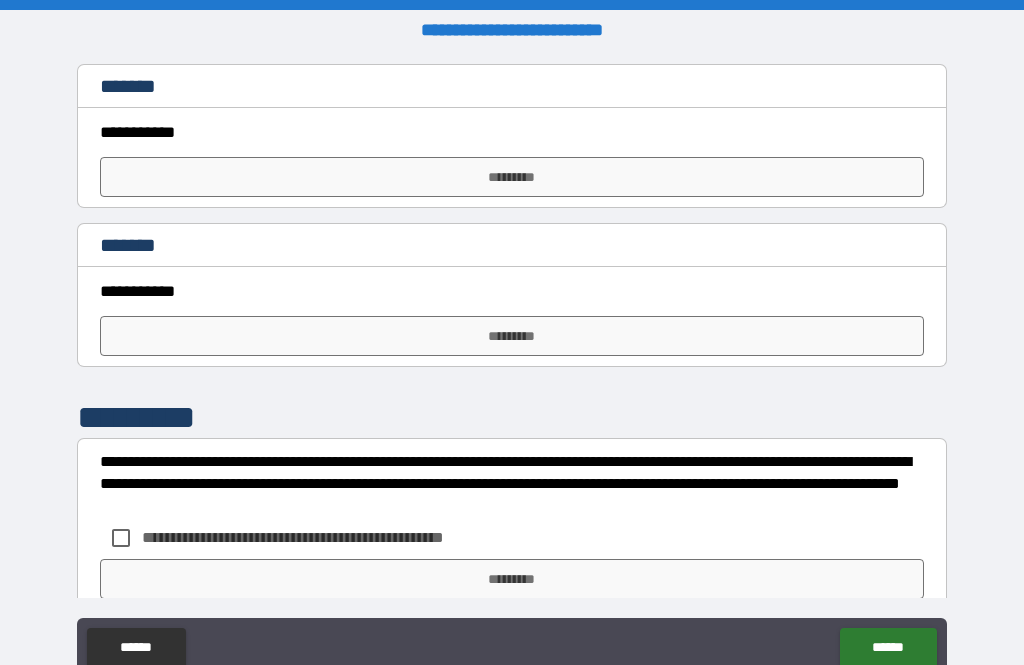 scroll, scrollTop: 1368, scrollLeft: 0, axis: vertical 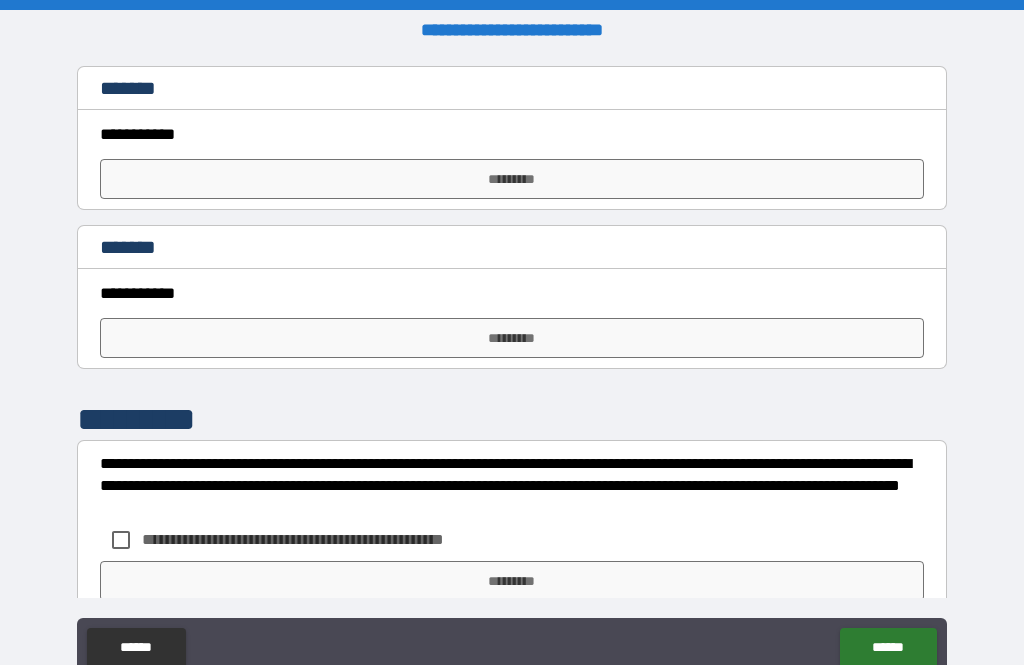 click on "*********" at bounding box center (512, 338) 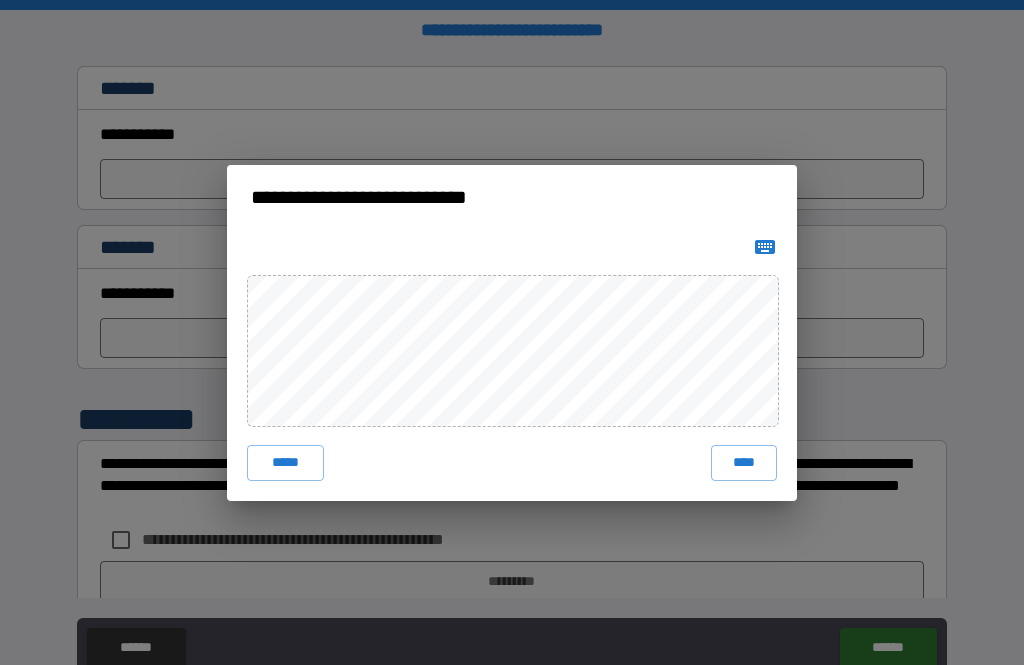 click on "****" at bounding box center (744, 463) 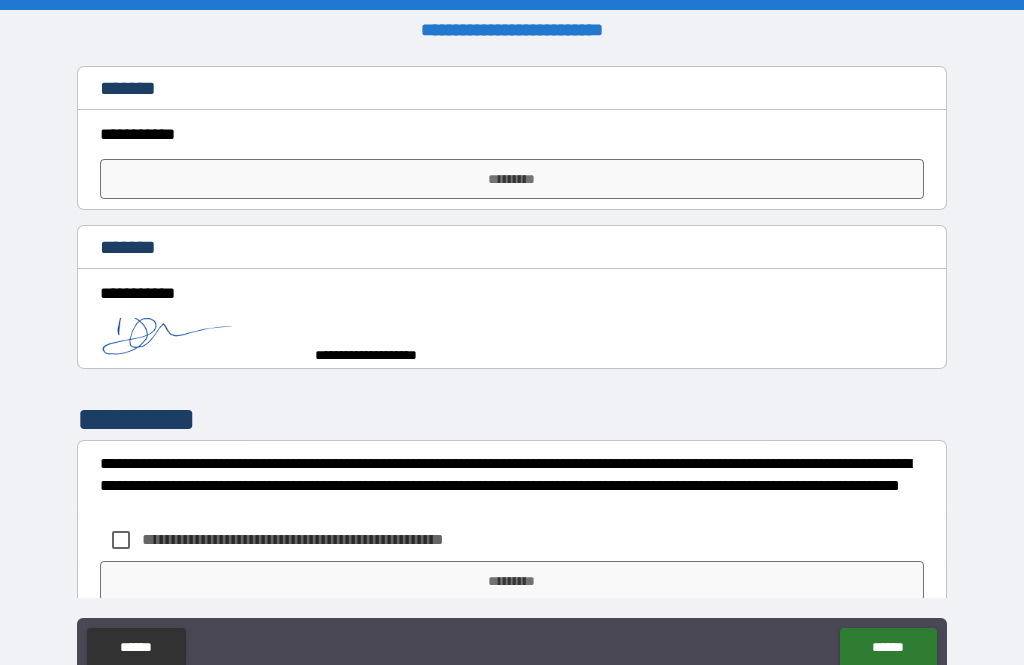 type on "*" 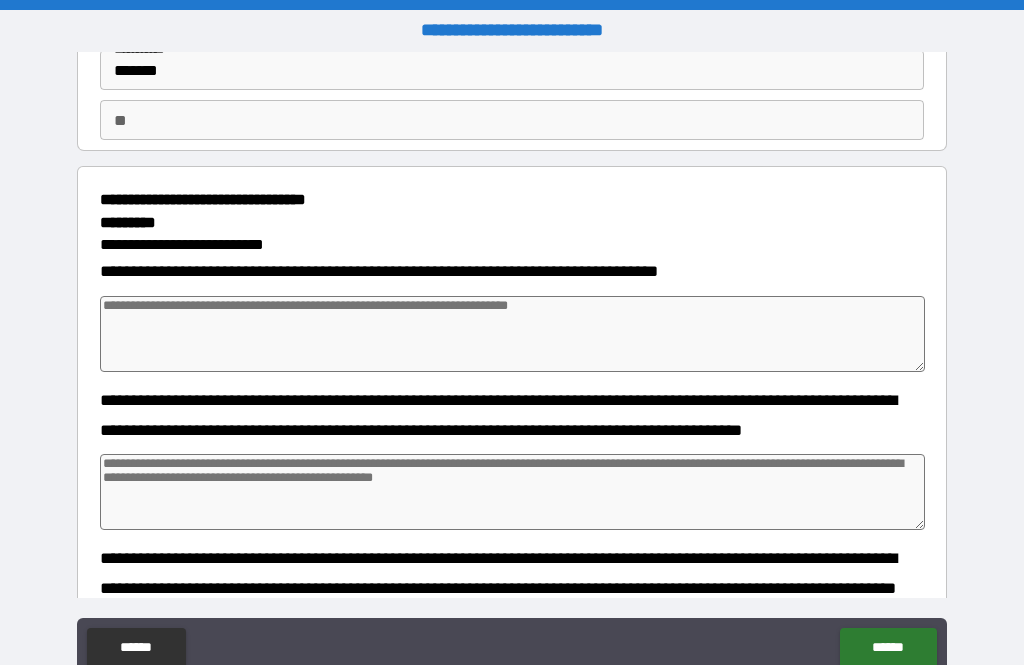 scroll, scrollTop: 147, scrollLeft: 0, axis: vertical 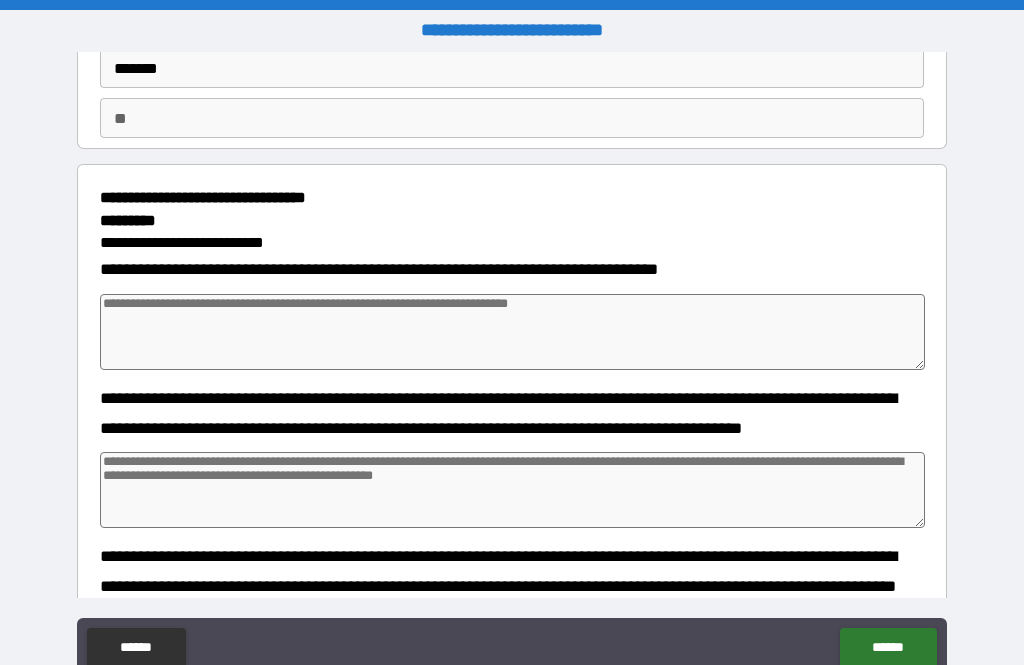 click at bounding box center [513, 332] 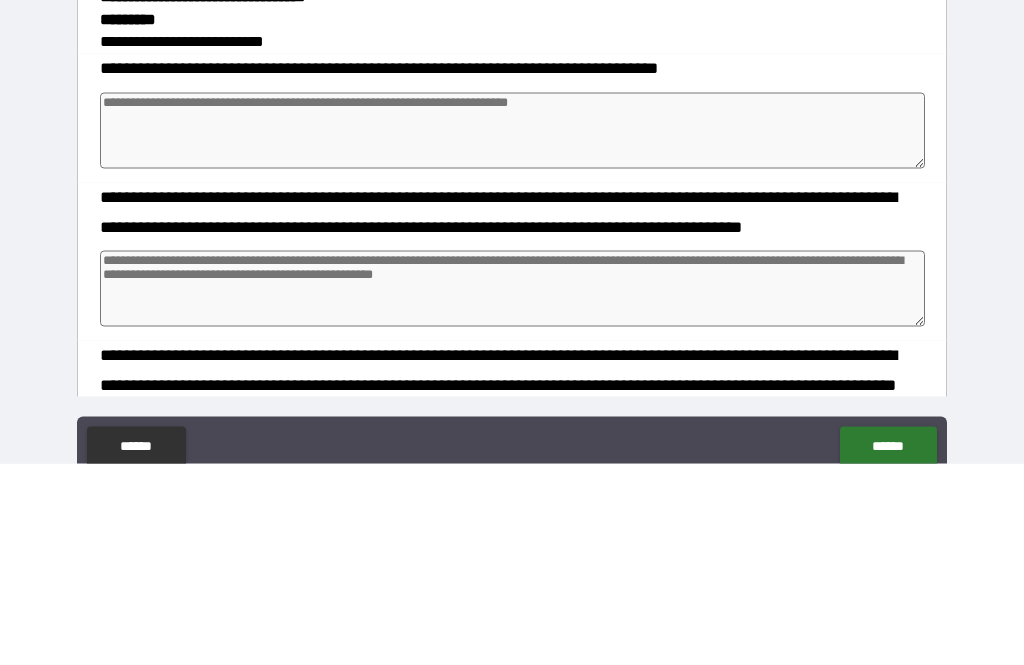 type on "*" 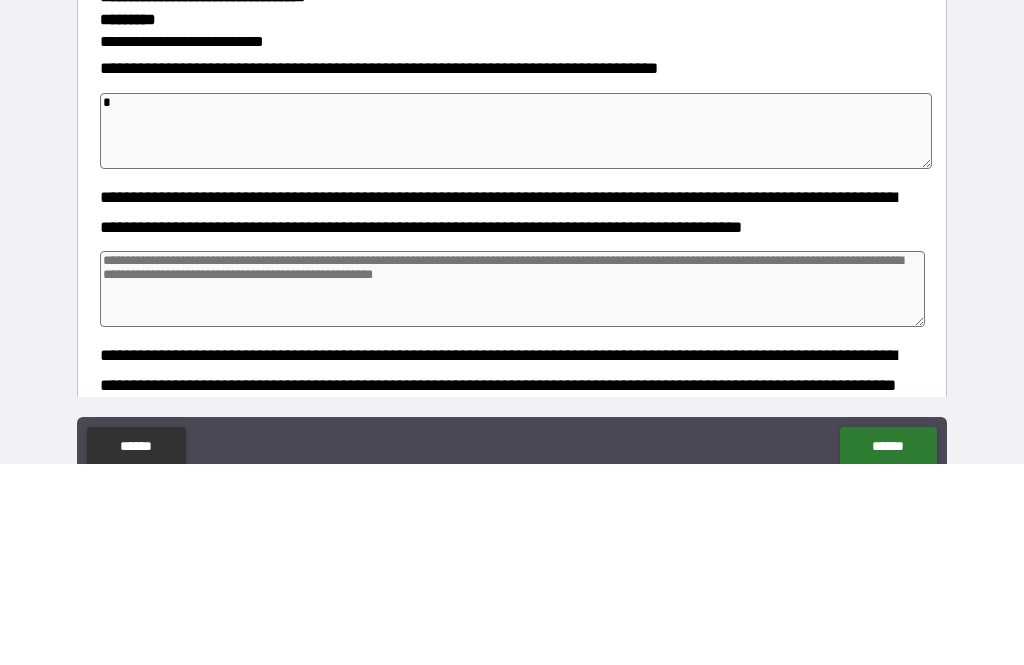 type on "*" 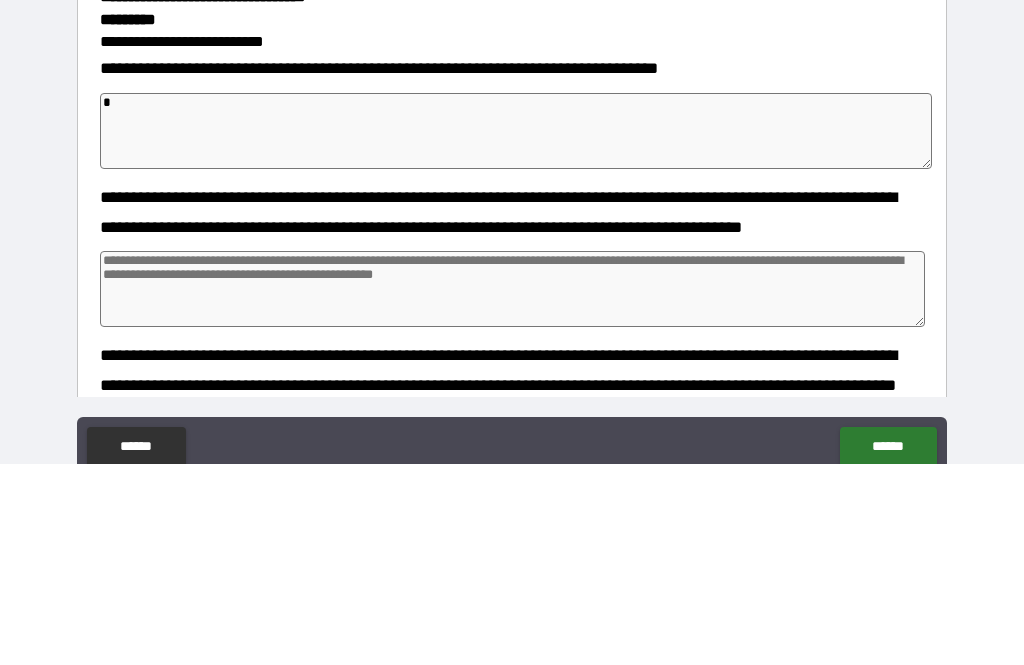 type on "*" 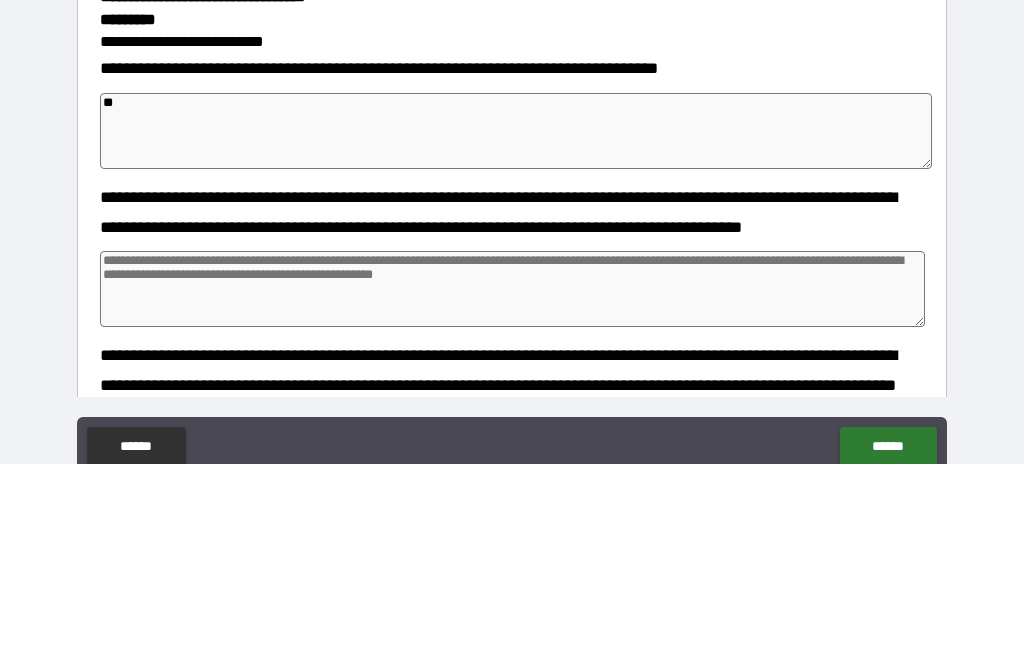 type on "*" 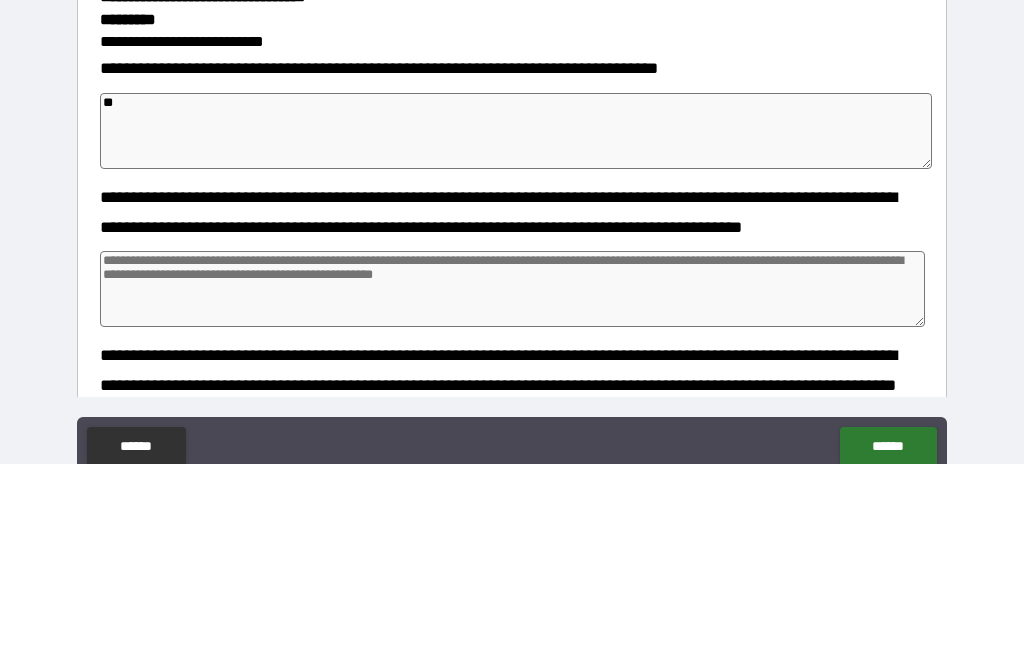 type on "*" 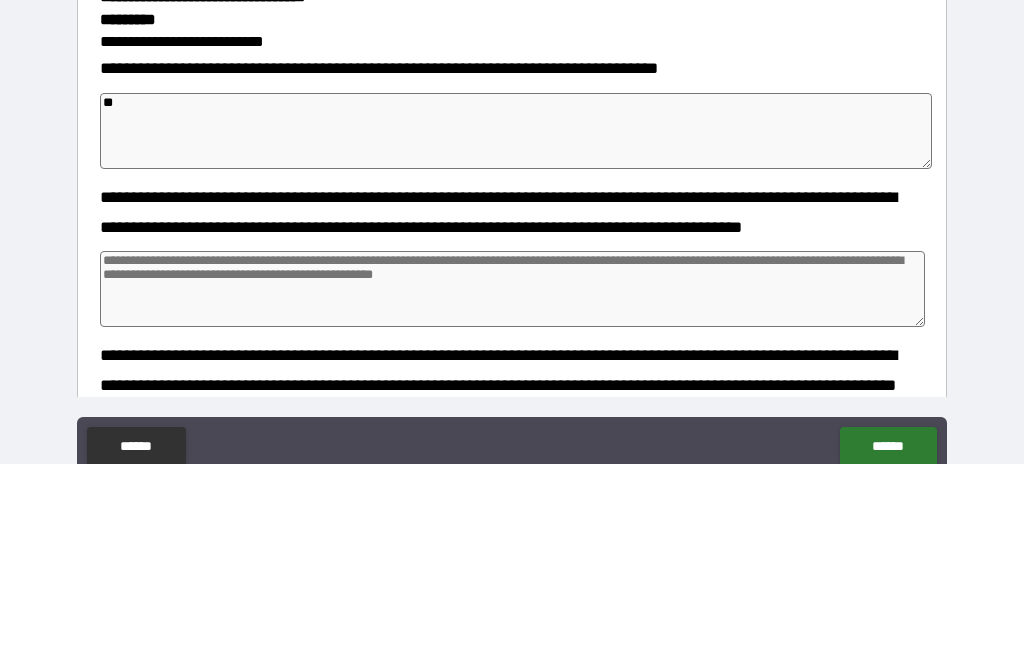 type on "*" 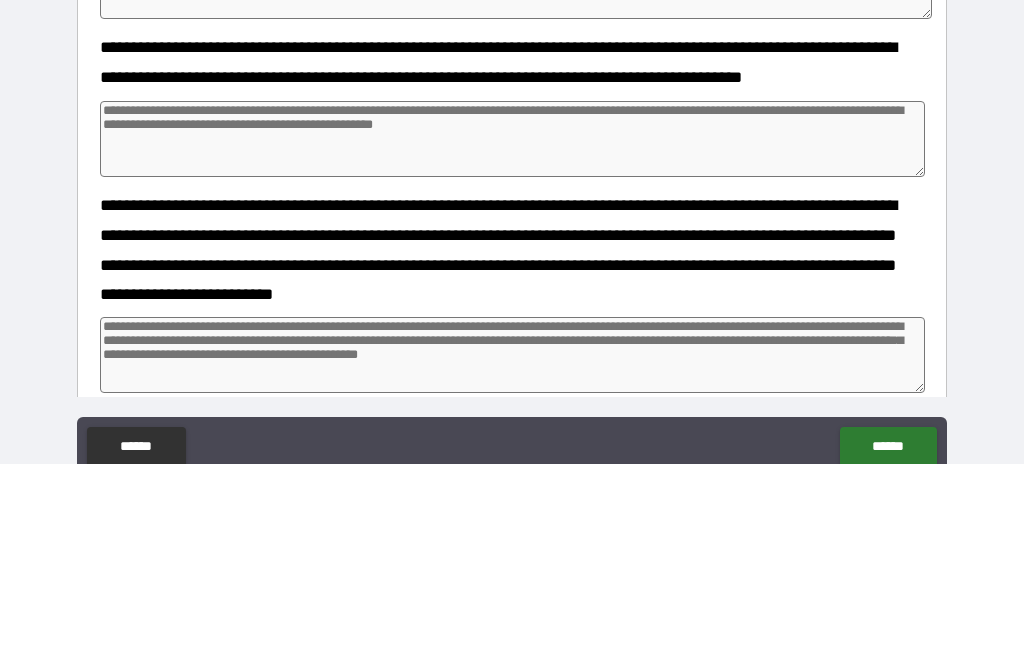 scroll, scrollTop: 309, scrollLeft: 0, axis: vertical 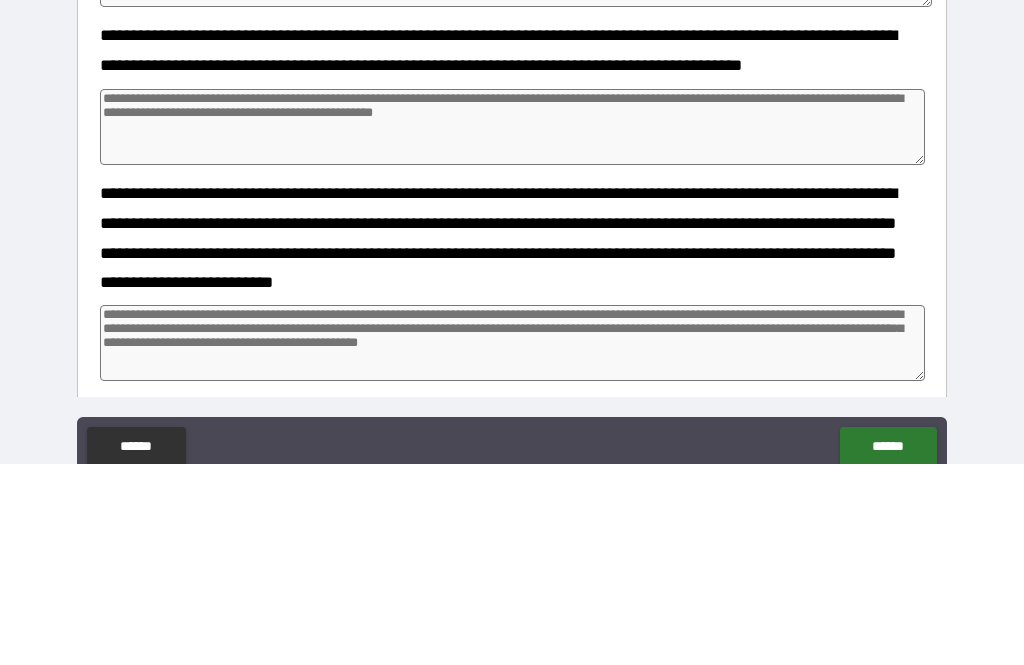 type on "**" 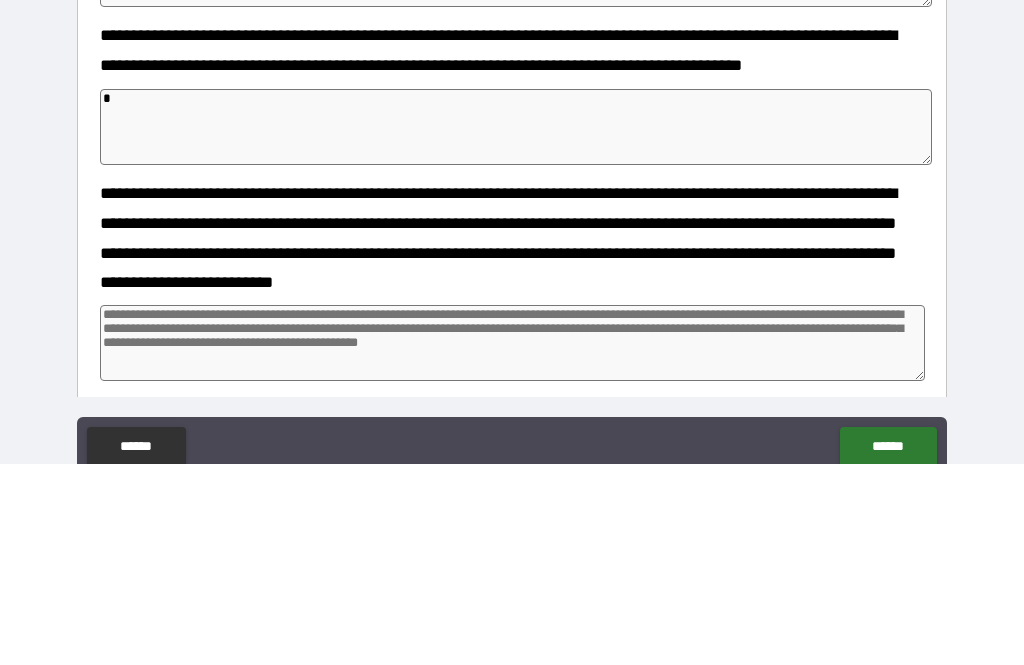 type on "*" 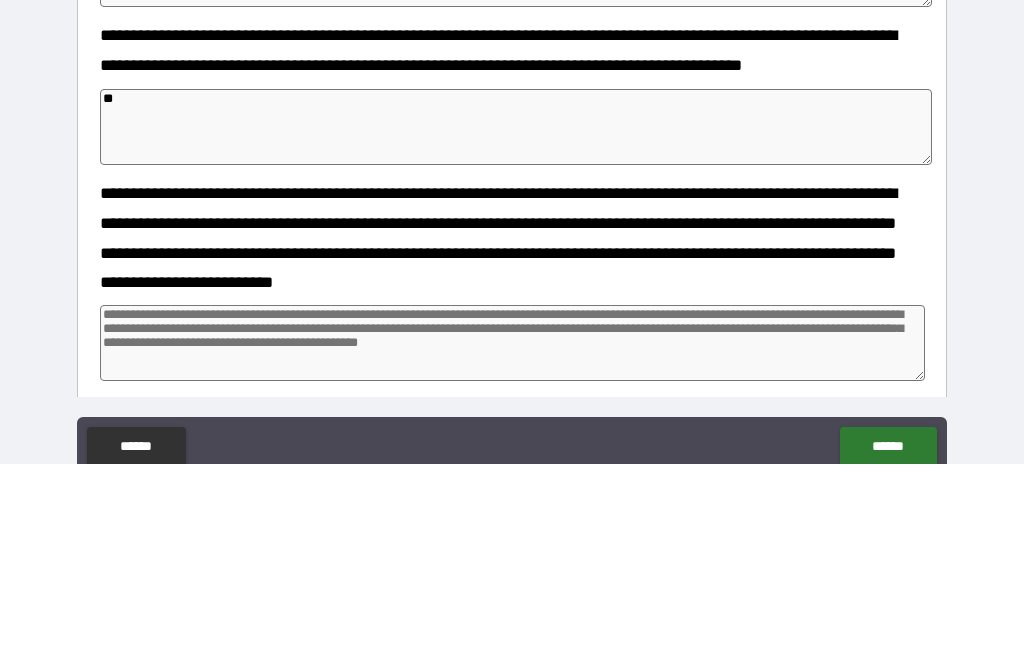 type on "*" 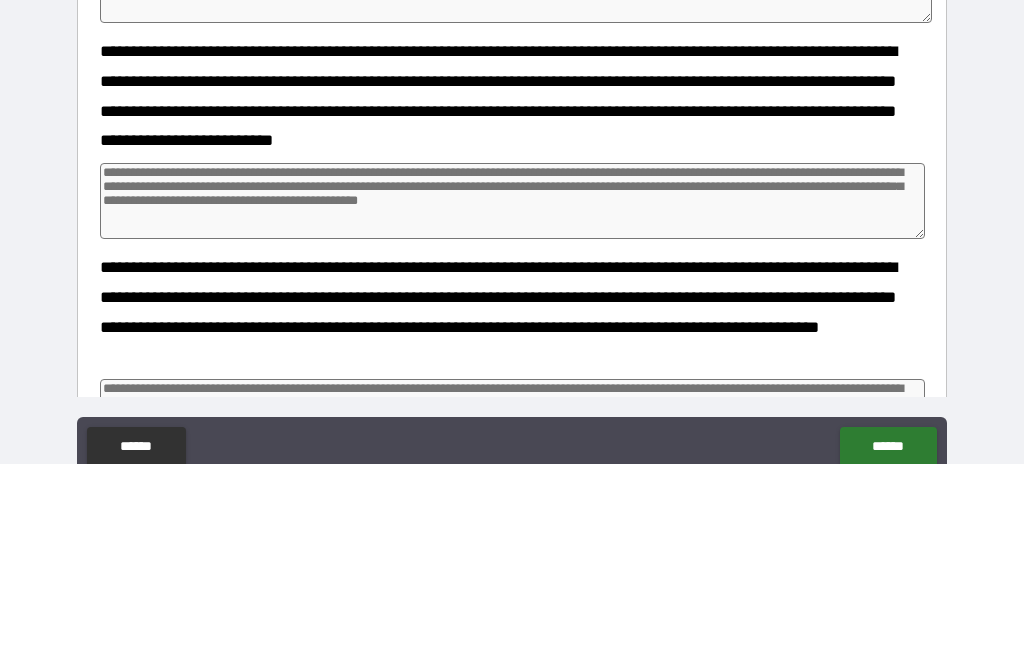 scroll, scrollTop: 453, scrollLeft: 0, axis: vertical 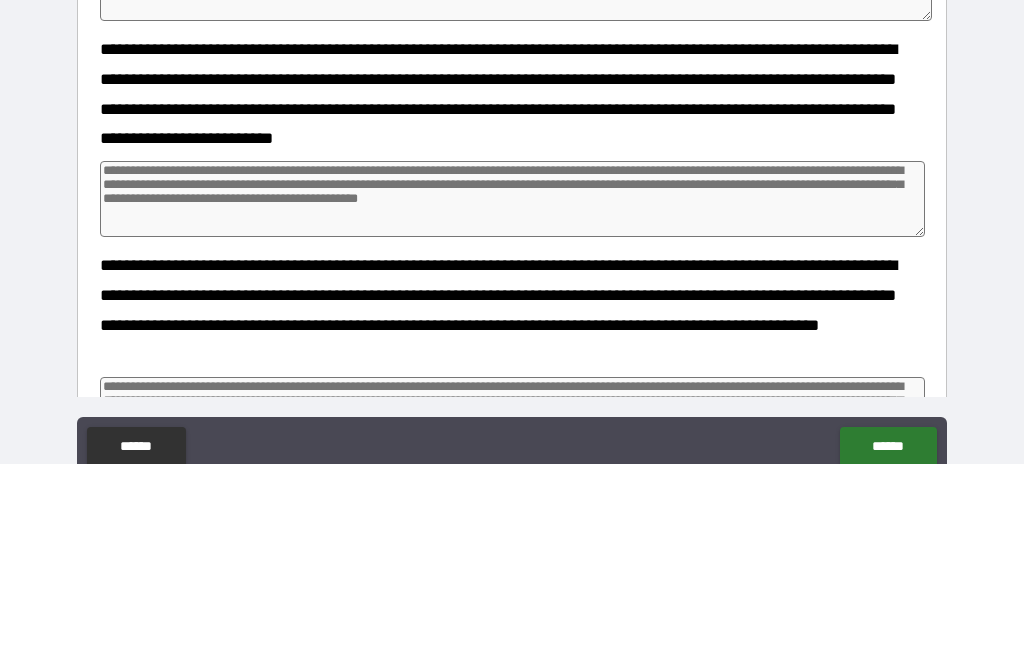 type on "**" 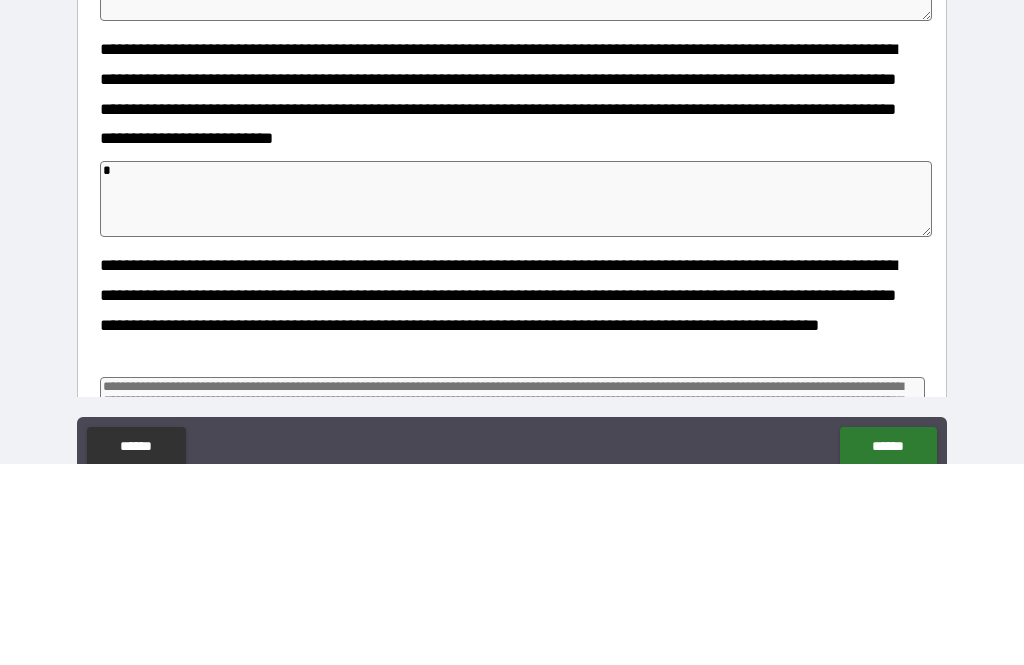 type on "*" 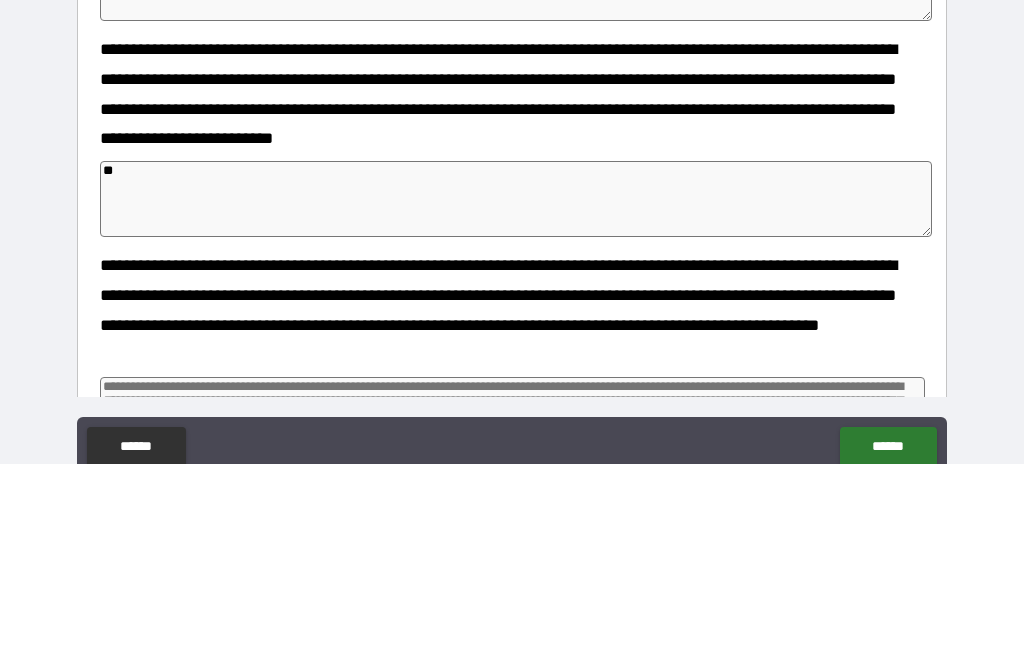 type on "*" 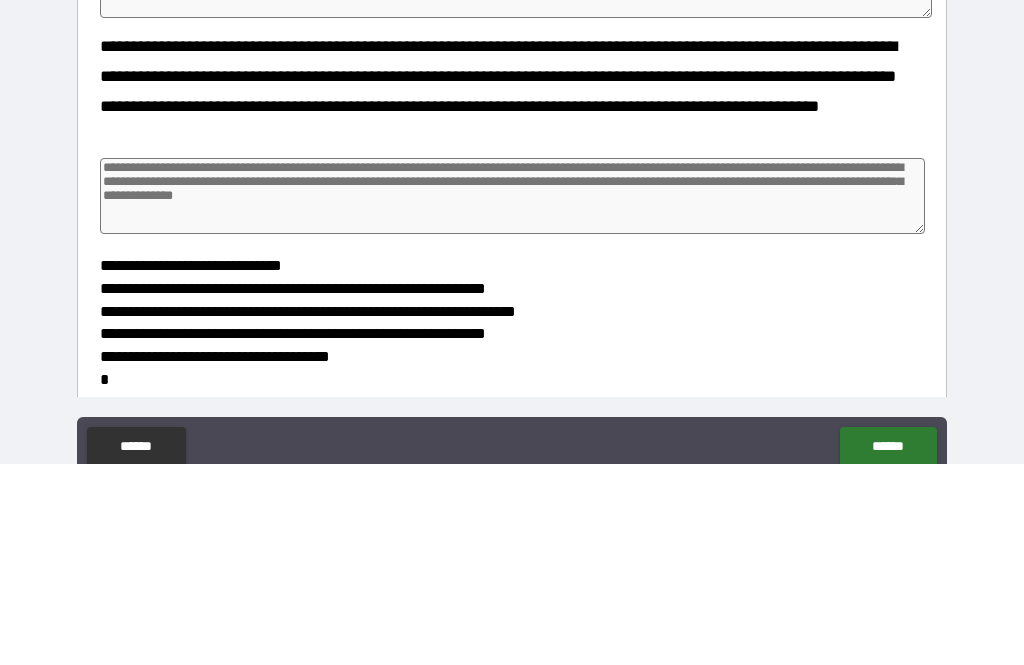 scroll, scrollTop: 671, scrollLeft: 0, axis: vertical 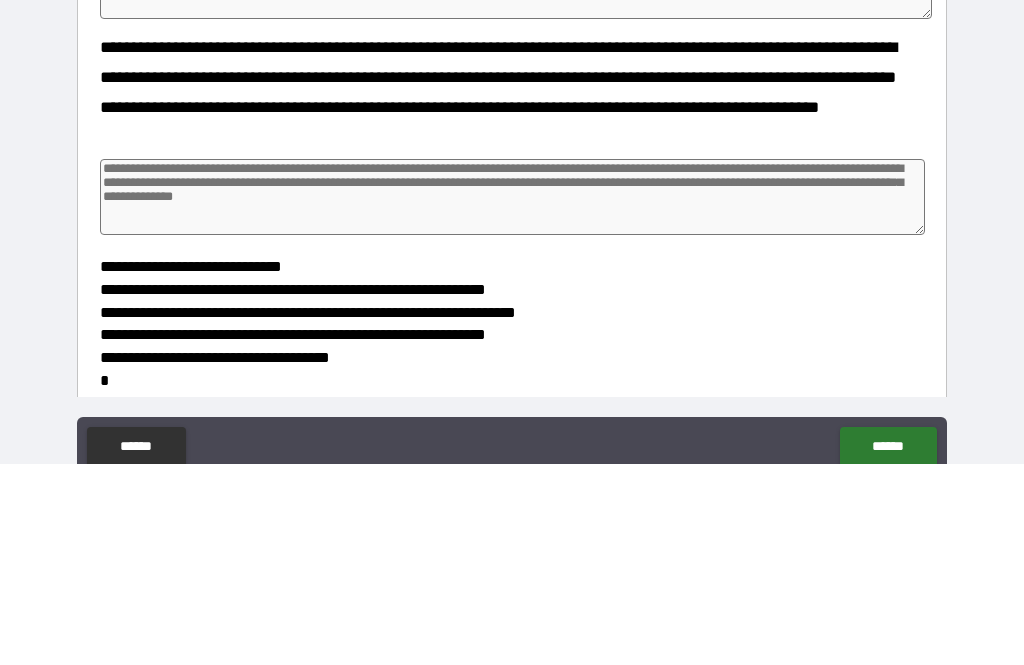 type on "**" 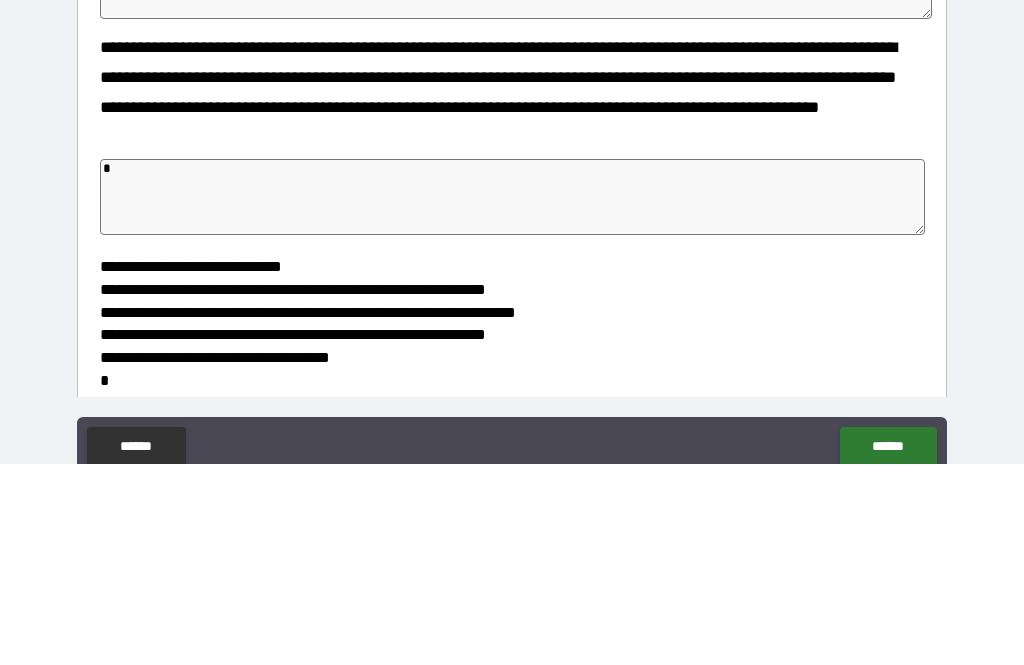 type on "*" 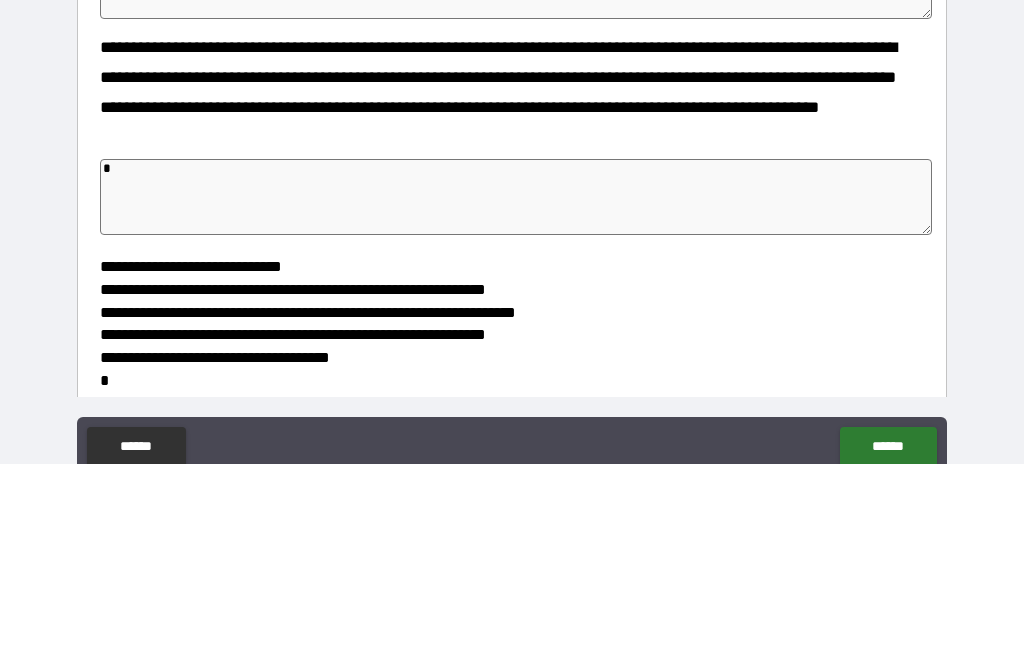 type on "*" 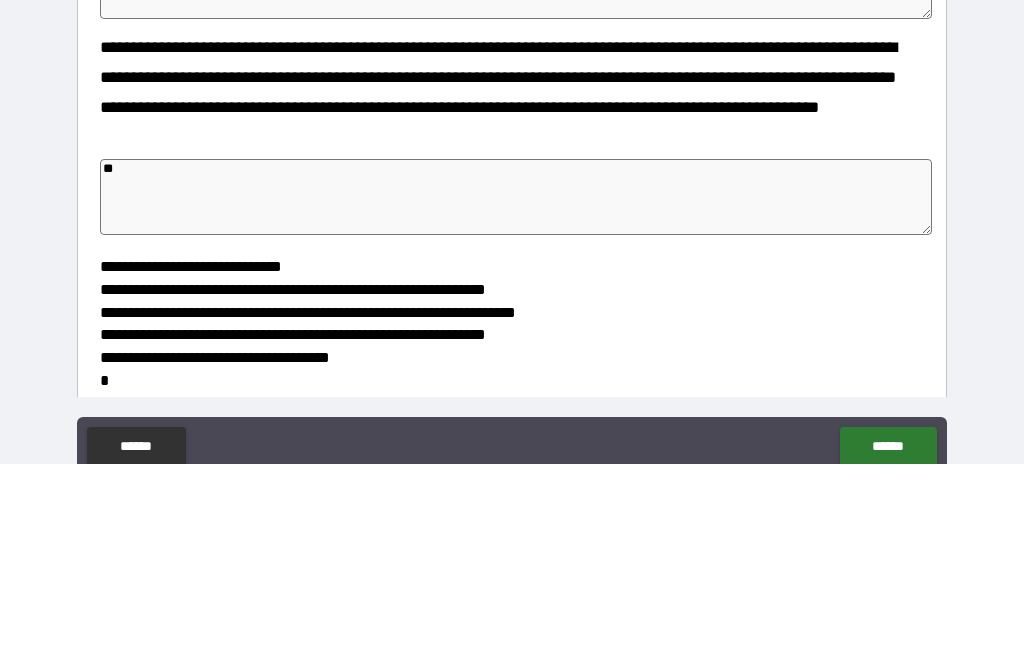 type on "*" 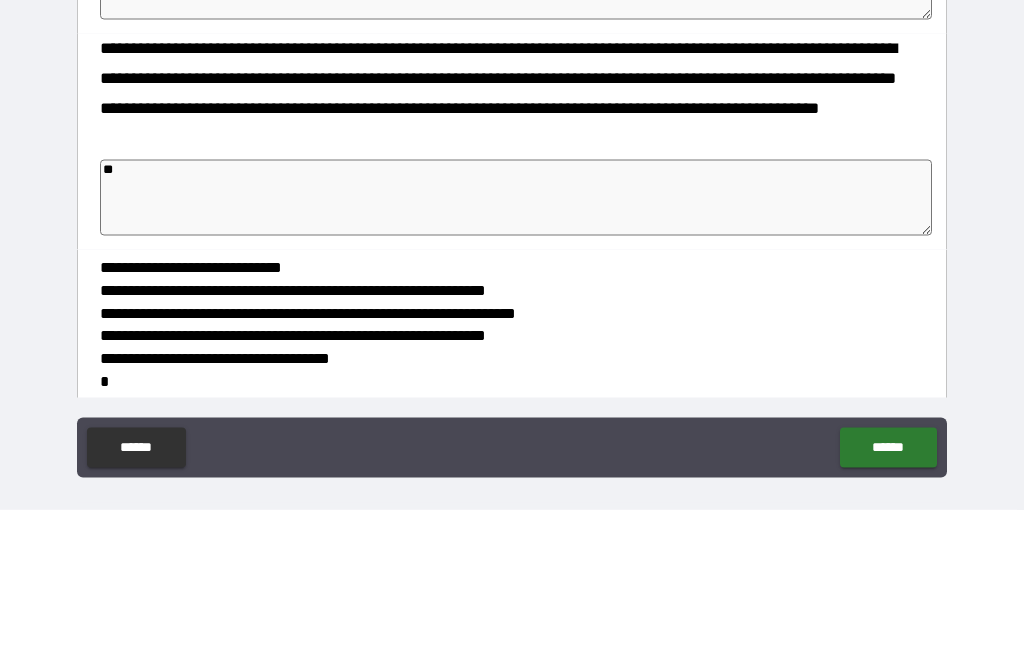 scroll, scrollTop: 64, scrollLeft: 0, axis: vertical 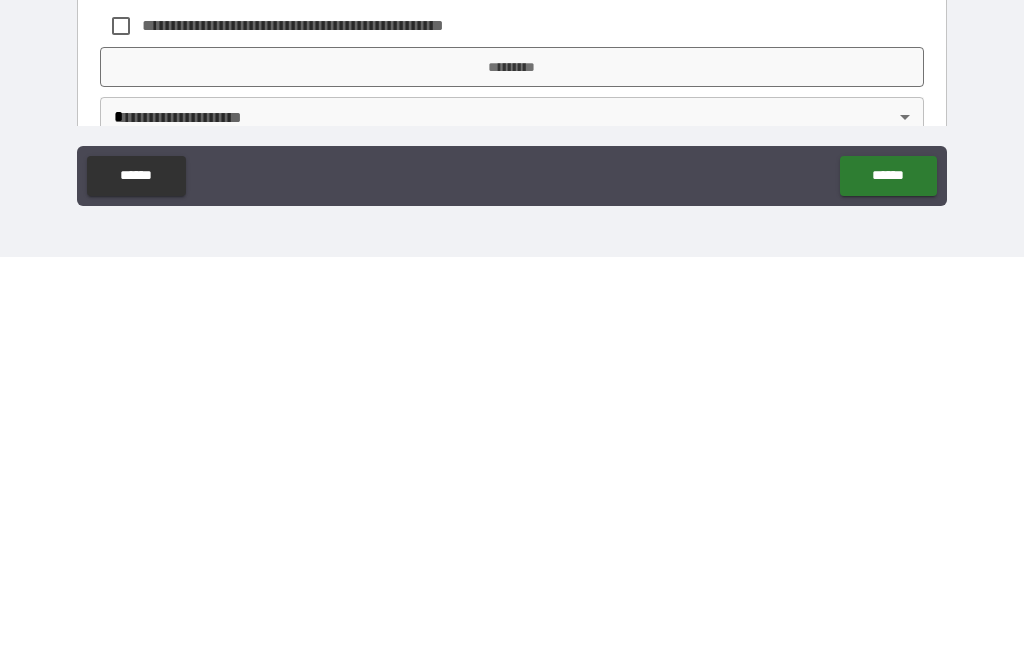 type on "**" 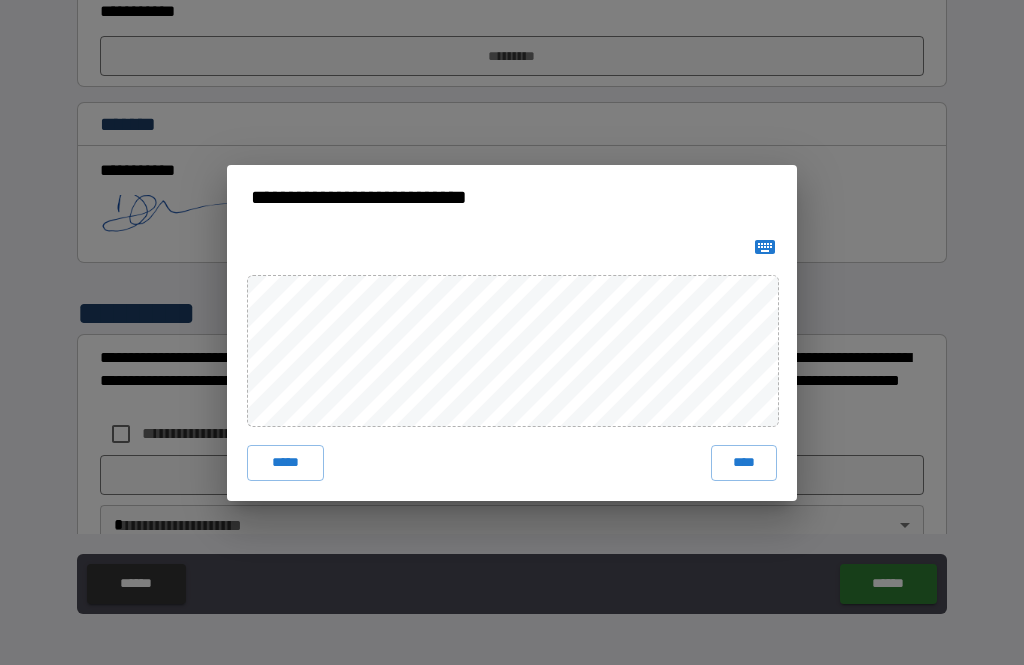 click on "****" at bounding box center [744, 463] 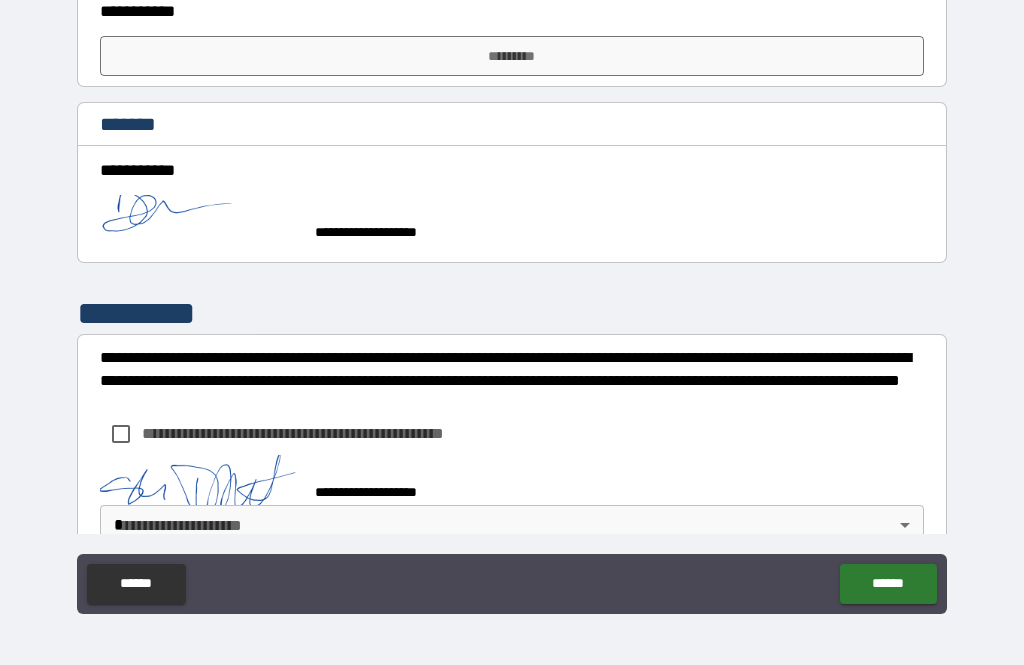 type on "*" 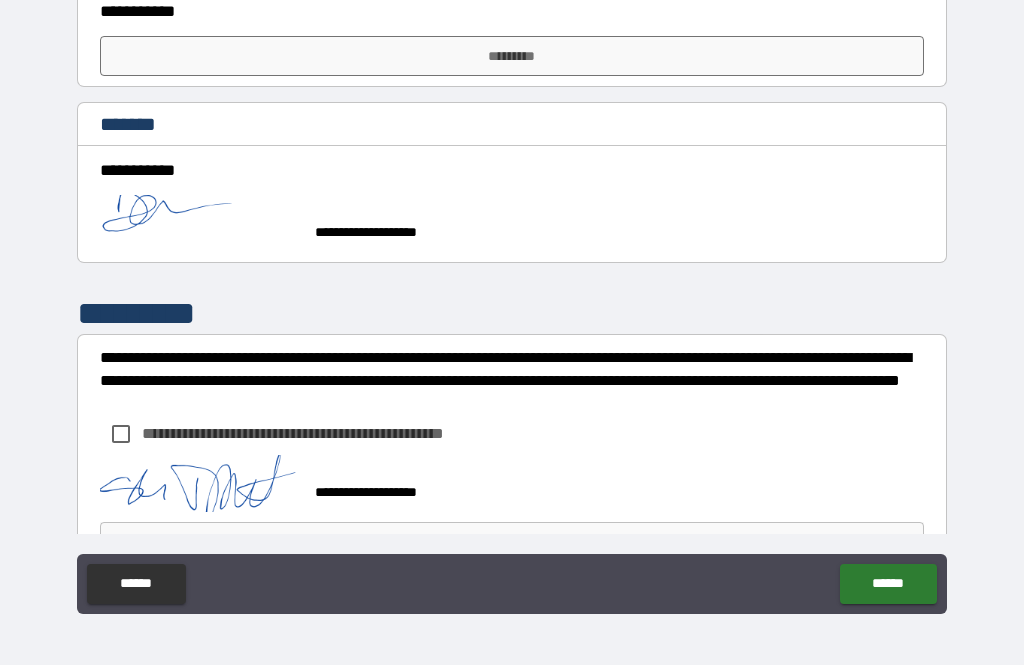 type on "*" 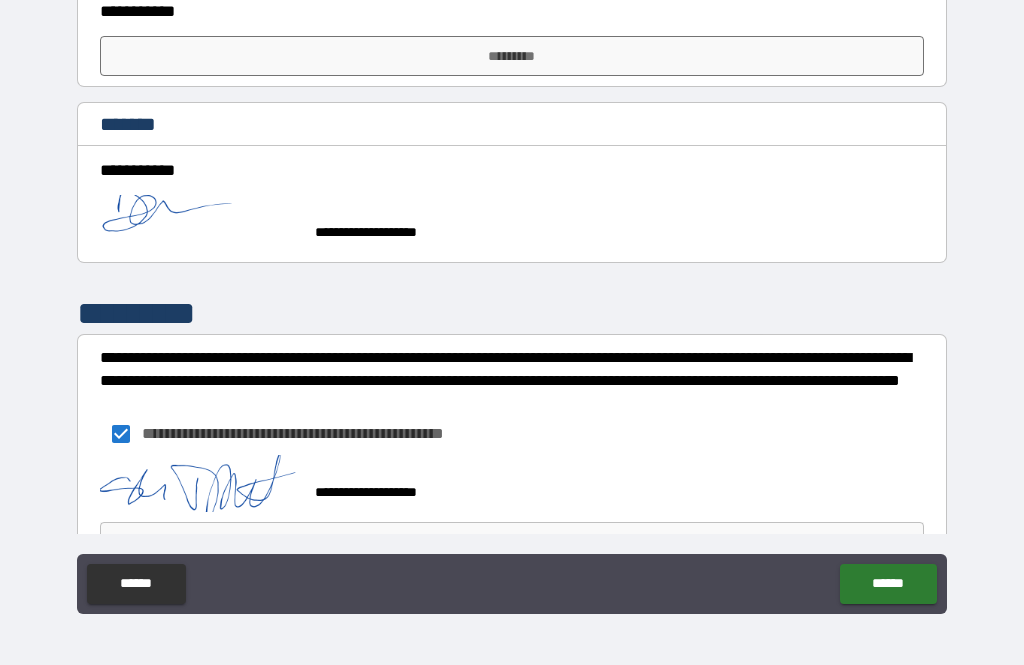 type on "*" 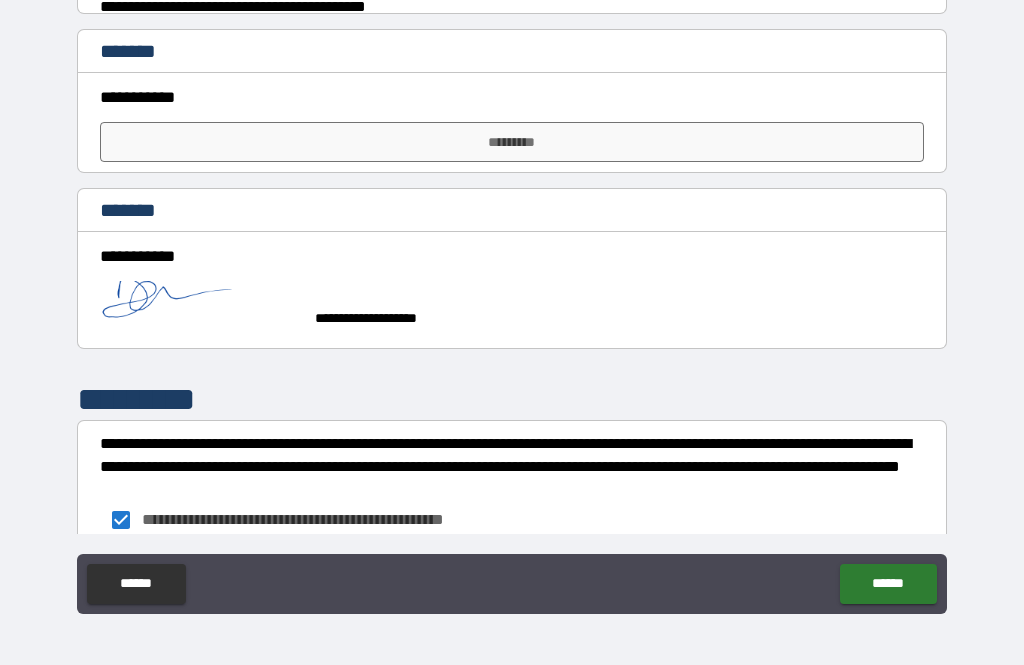 scroll, scrollTop: 1322, scrollLeft: 0, axis: vertical 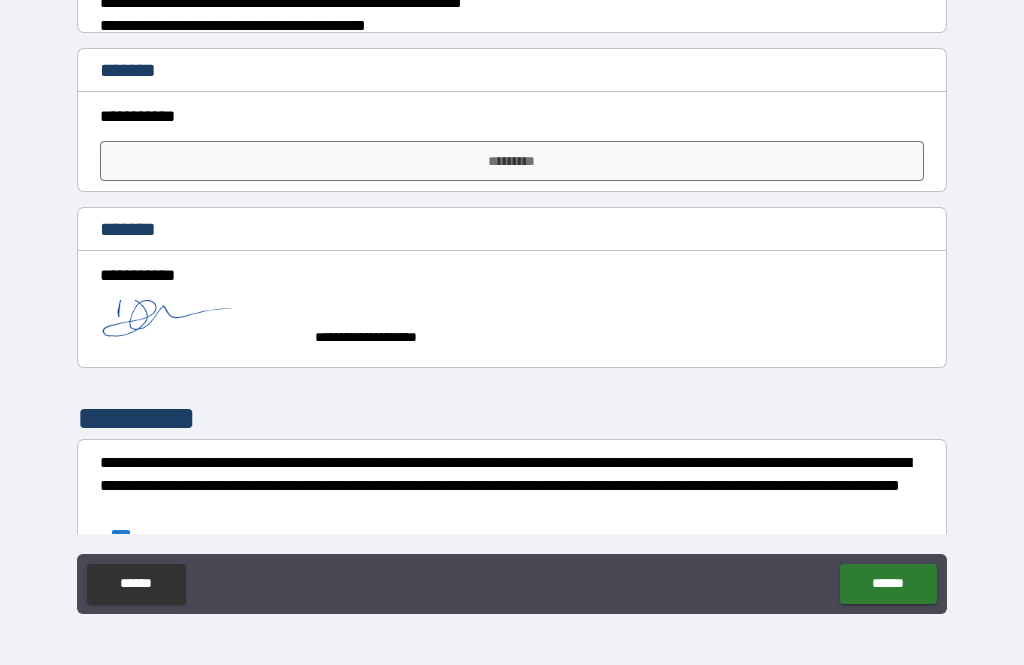 click on "*********" at bounding box center [512, 161] 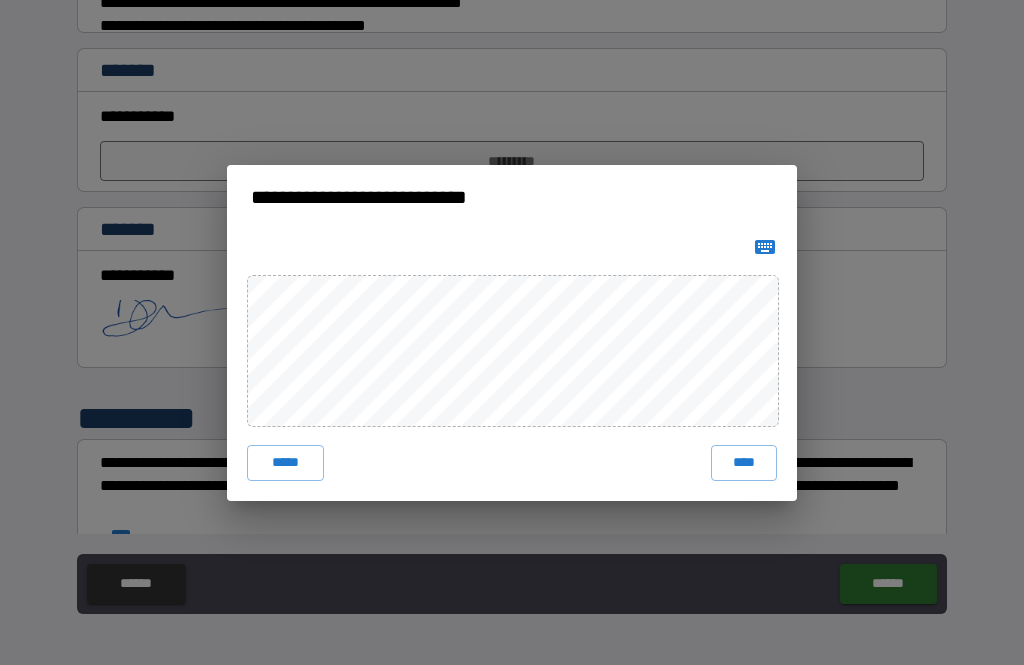 click on "****" at bounding box center [744, 463] 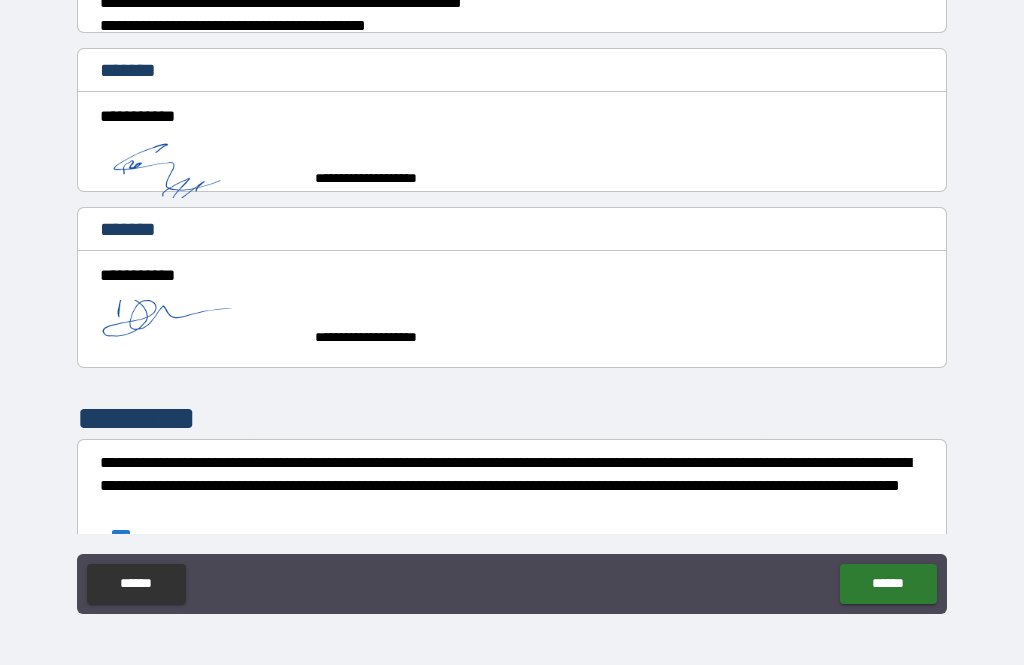 type on "*" 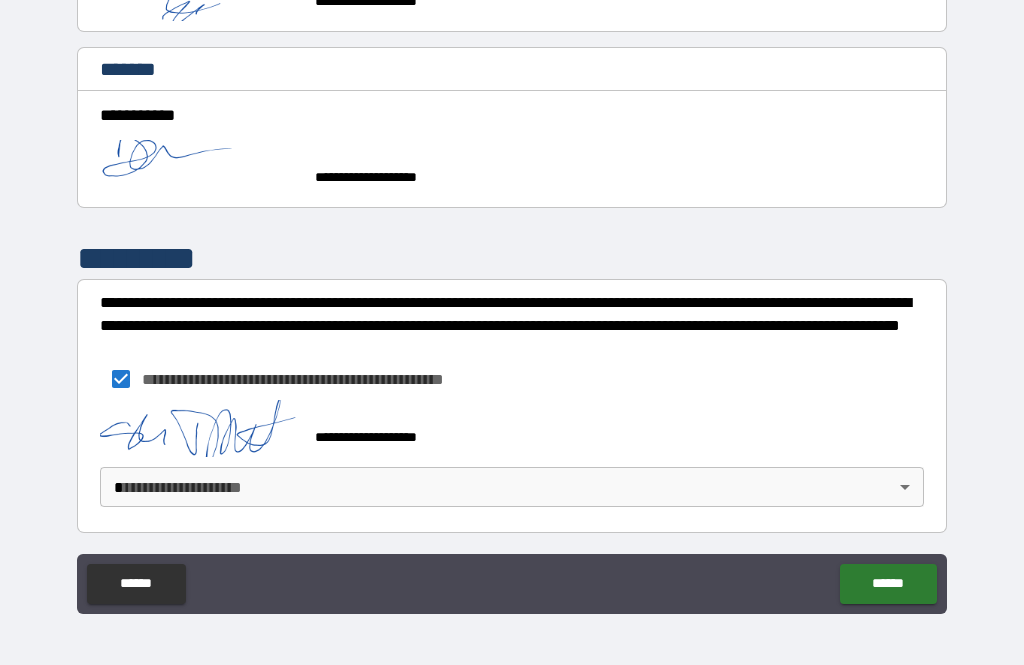 scroll, scrollTop: 1497, scrollLeft: 0, axis: vertical 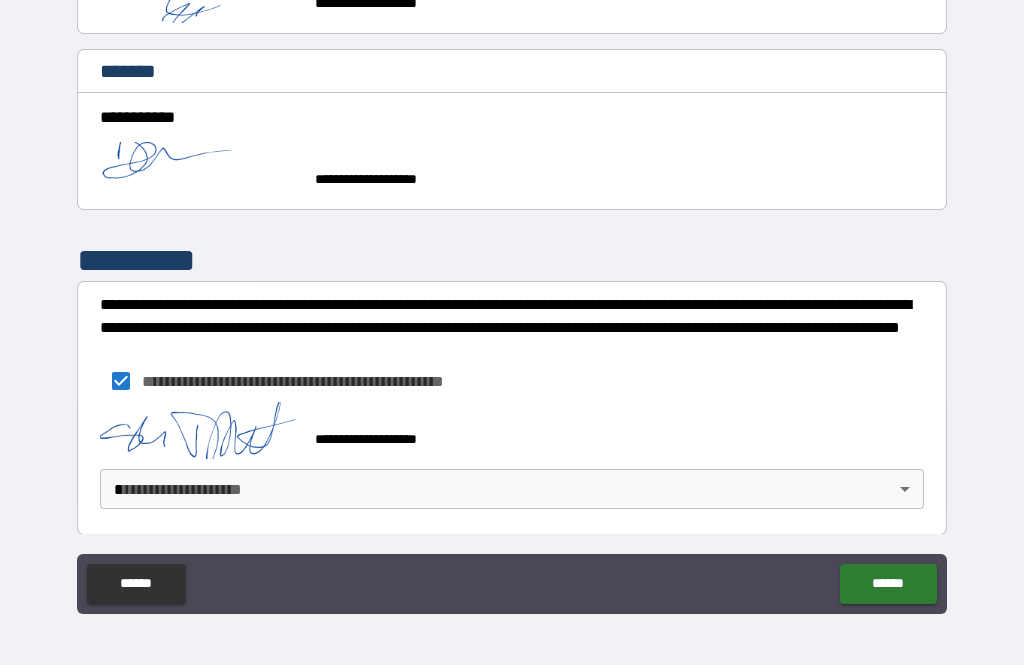 click on "**********" at bounding box center (512, 300) 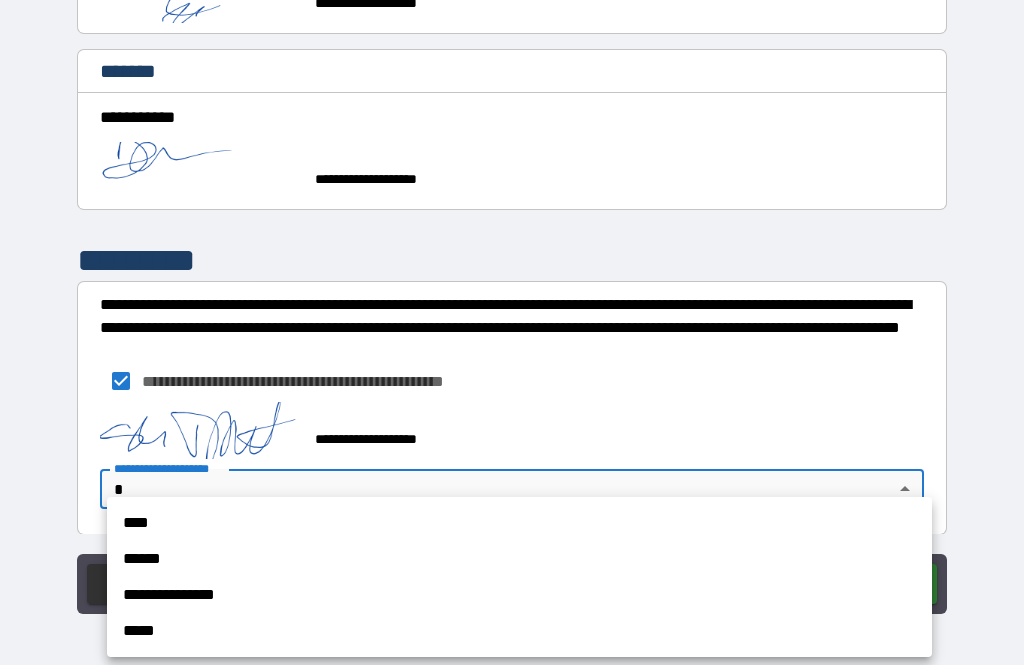 click on "****" at bounding box center (519, 523) 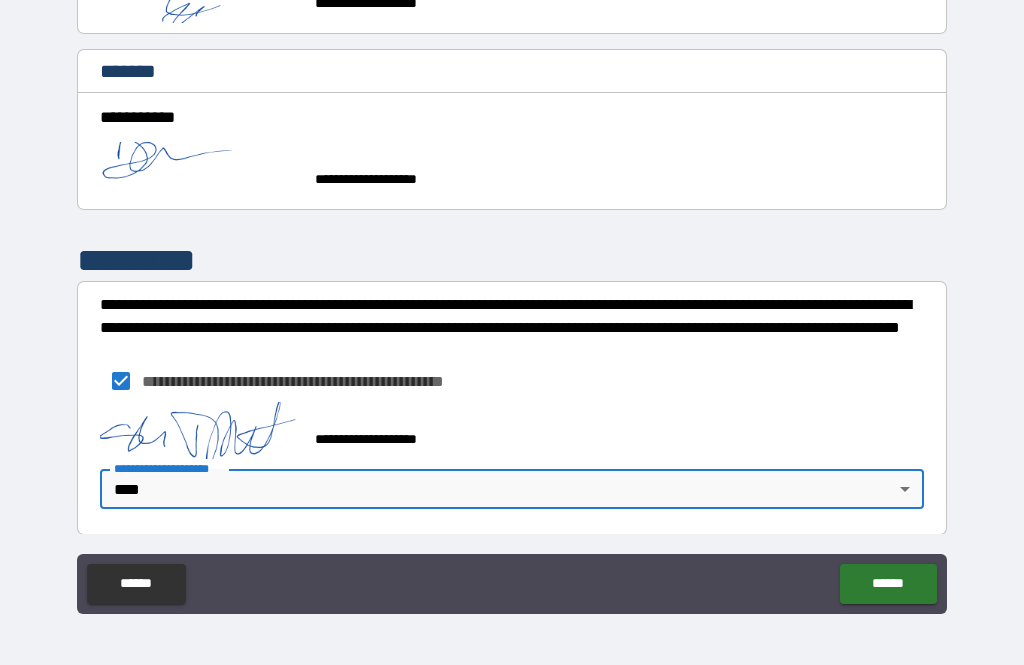 type on "*" 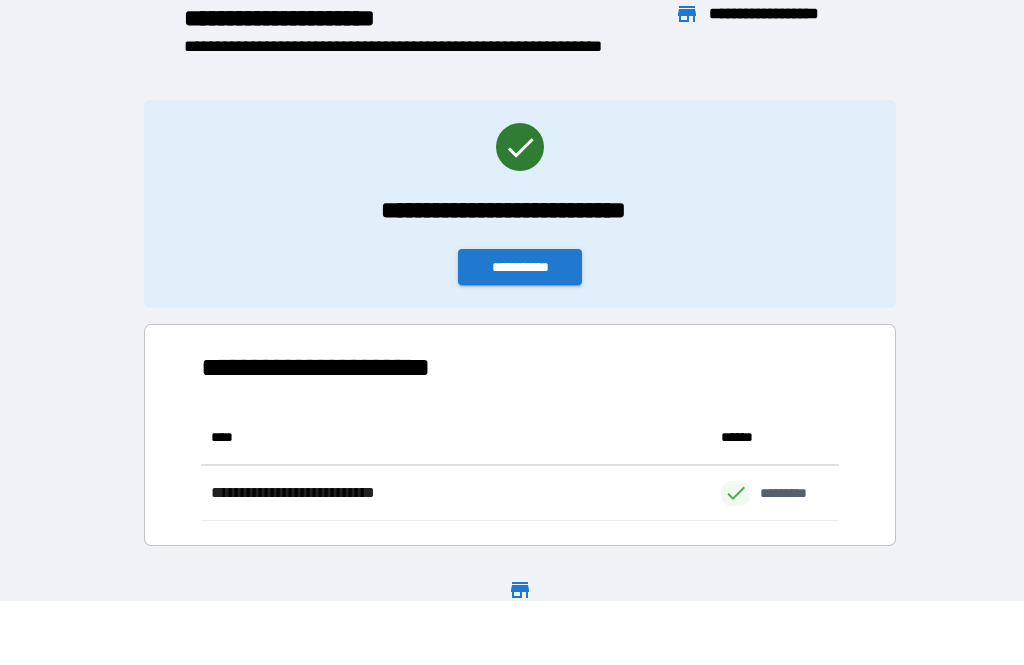 scroll, scrollTop: 111, scrollLeft: 638, axis: both 